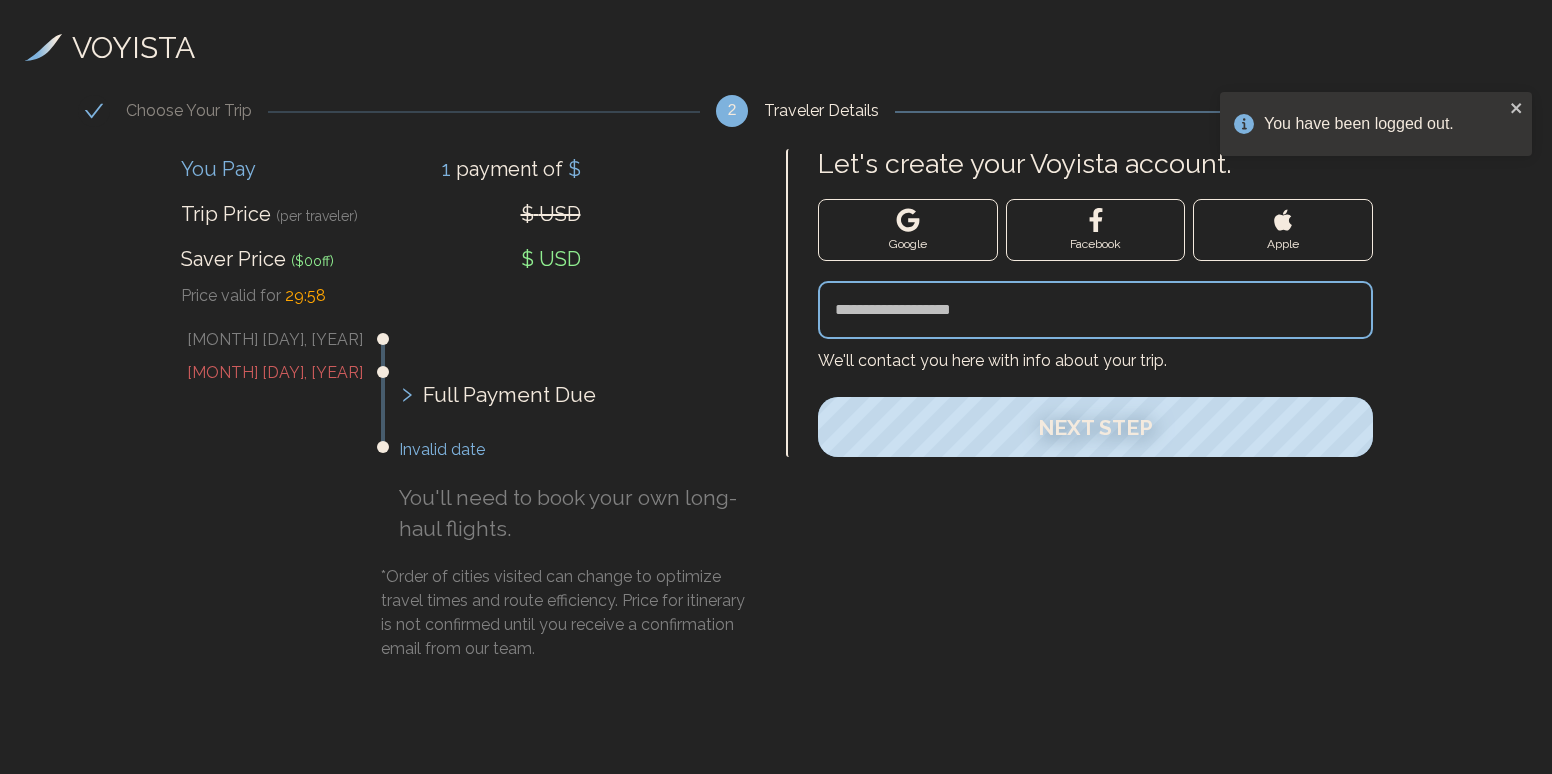 scroll, scrollTop: 0, scrollLeft: 0, axis: both 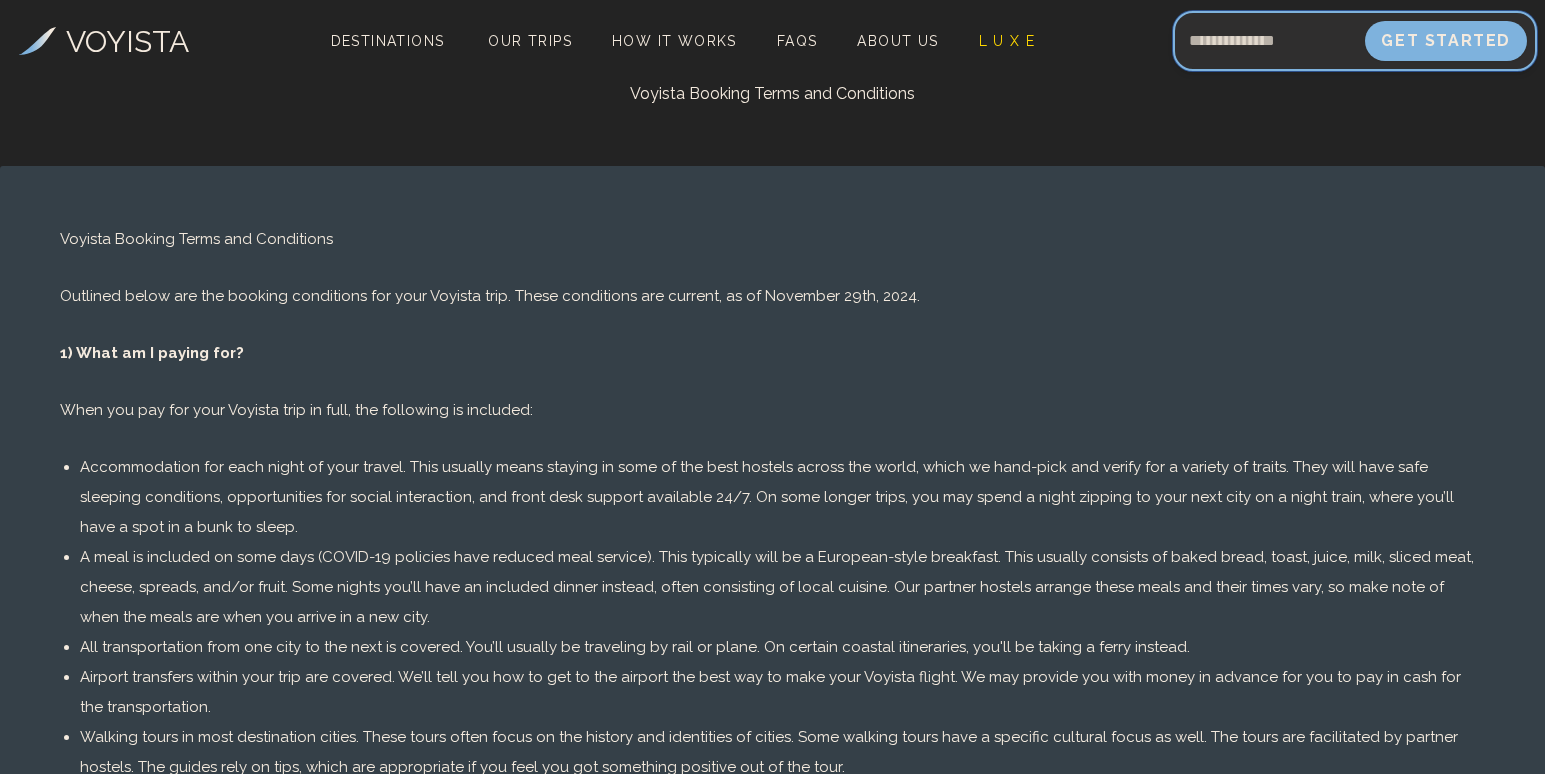 click at bounding box center (1269, 41) 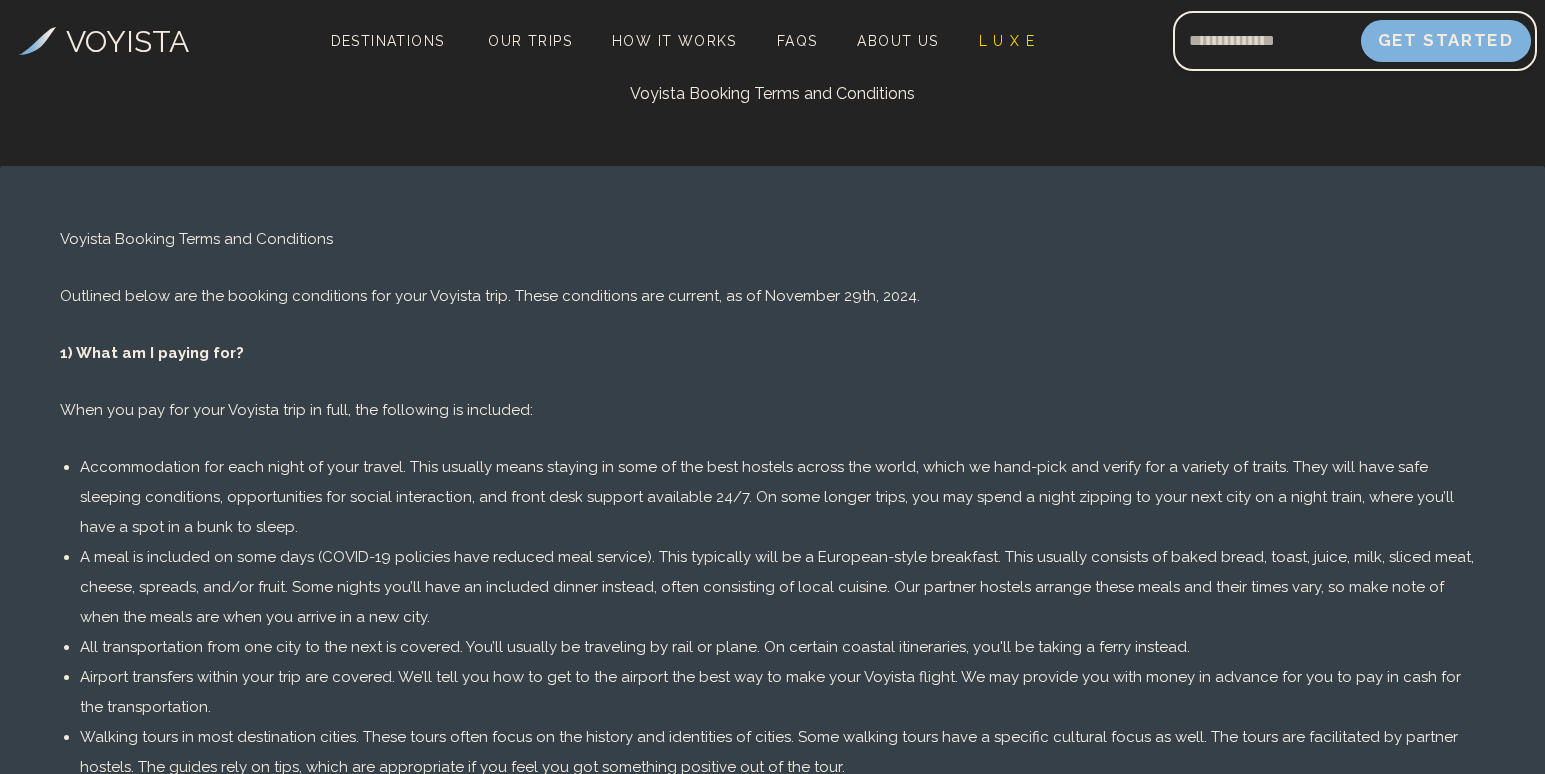 click on "Get Started" at bounding box center (1446, 41) 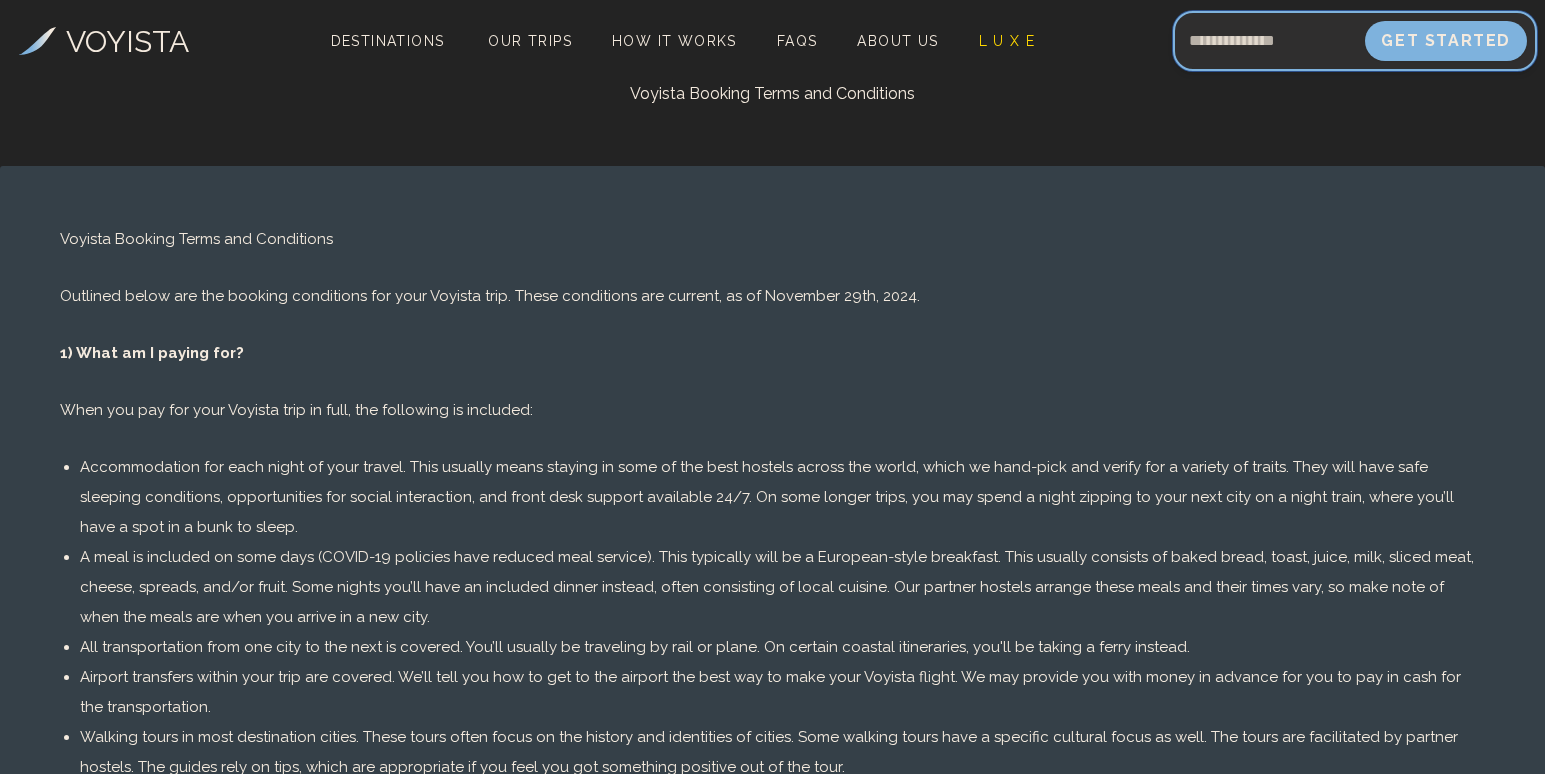 click at bounding box center (1269, 41) 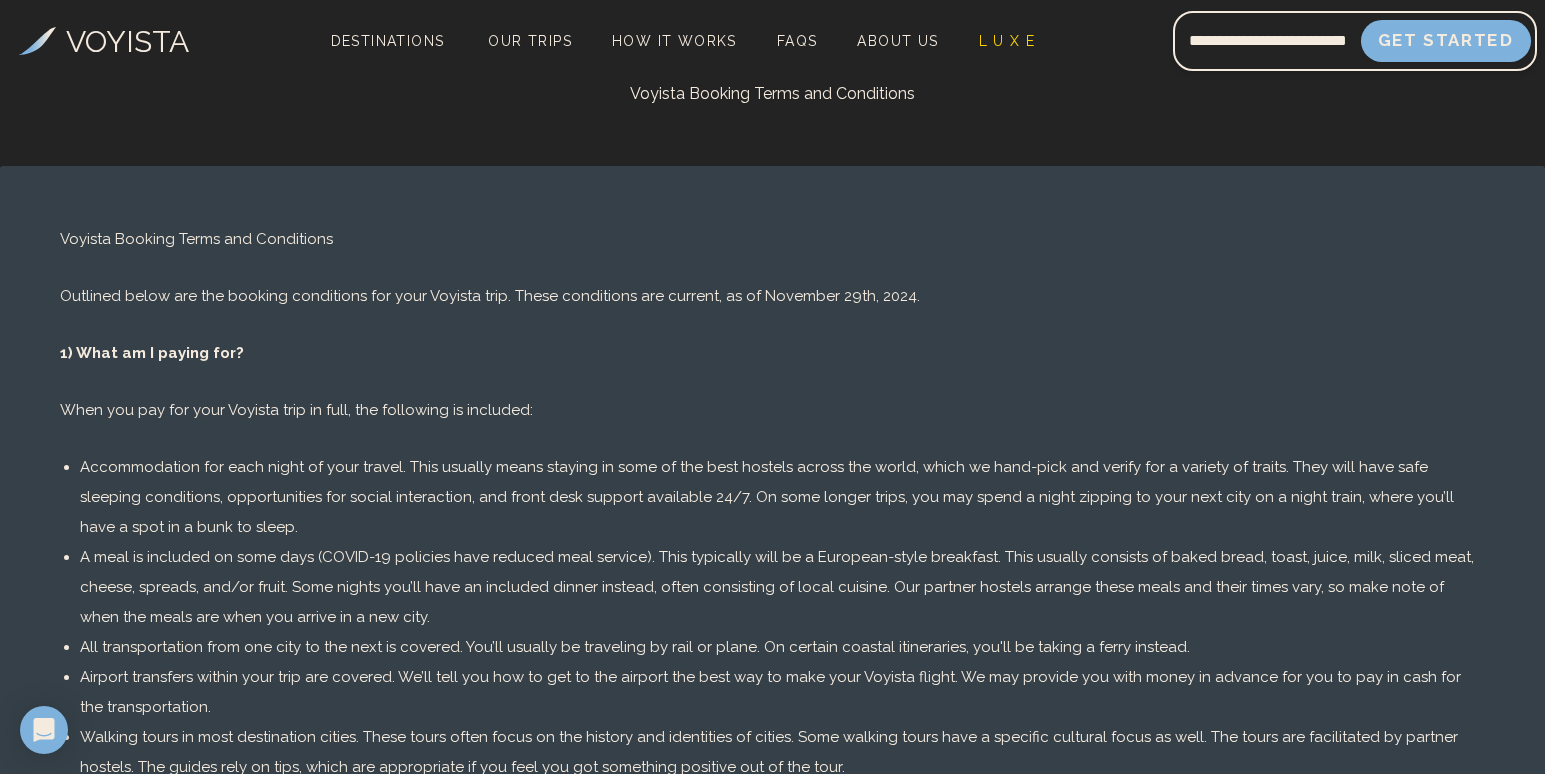 click on "Get Started" at bounding box center [1446, 41] 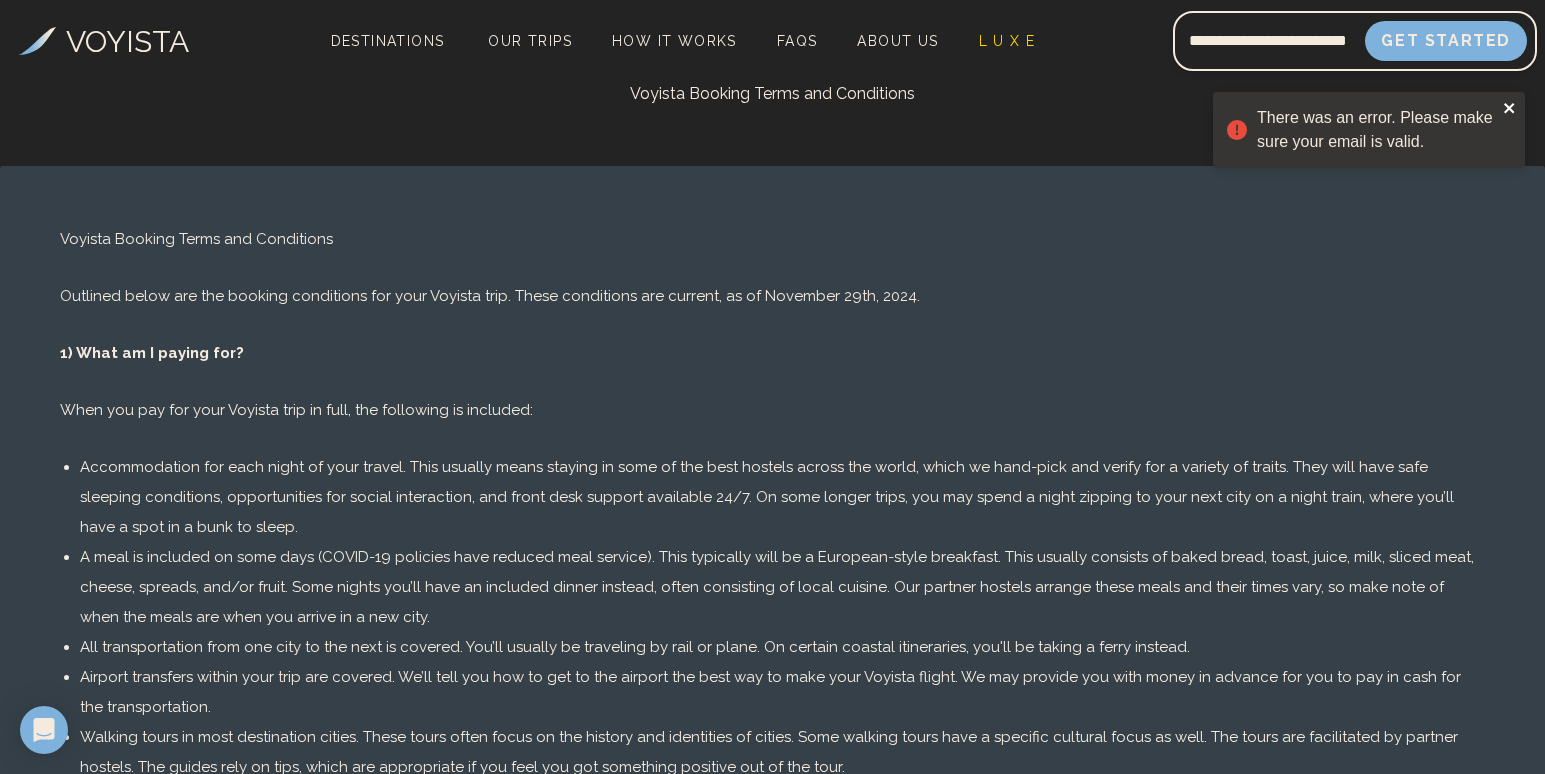 click 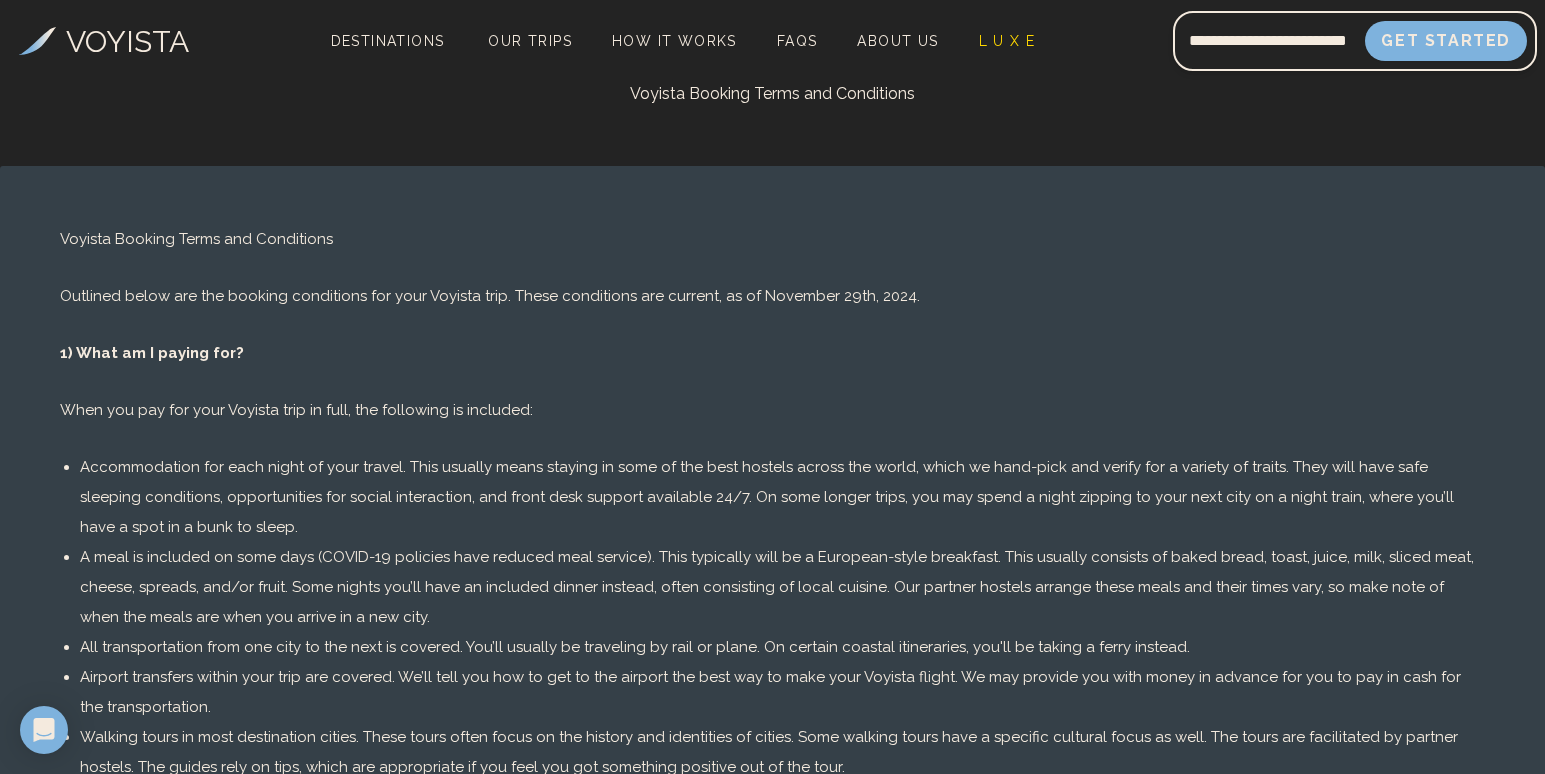 click on "VOYISTA" at bounding box center (127, 41) 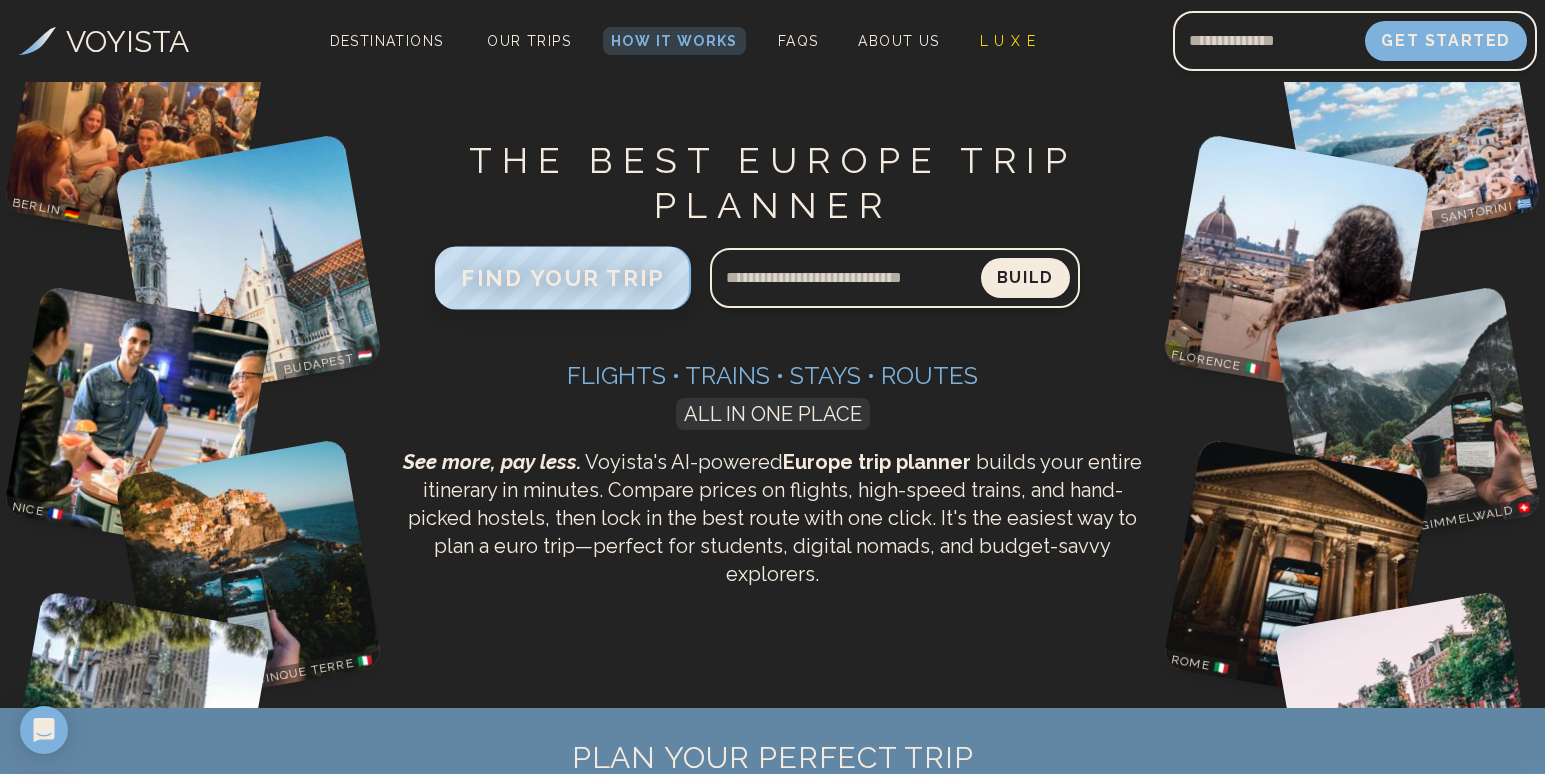 click on "FIND YOUR TRIP" at bounding box center [563, 278] 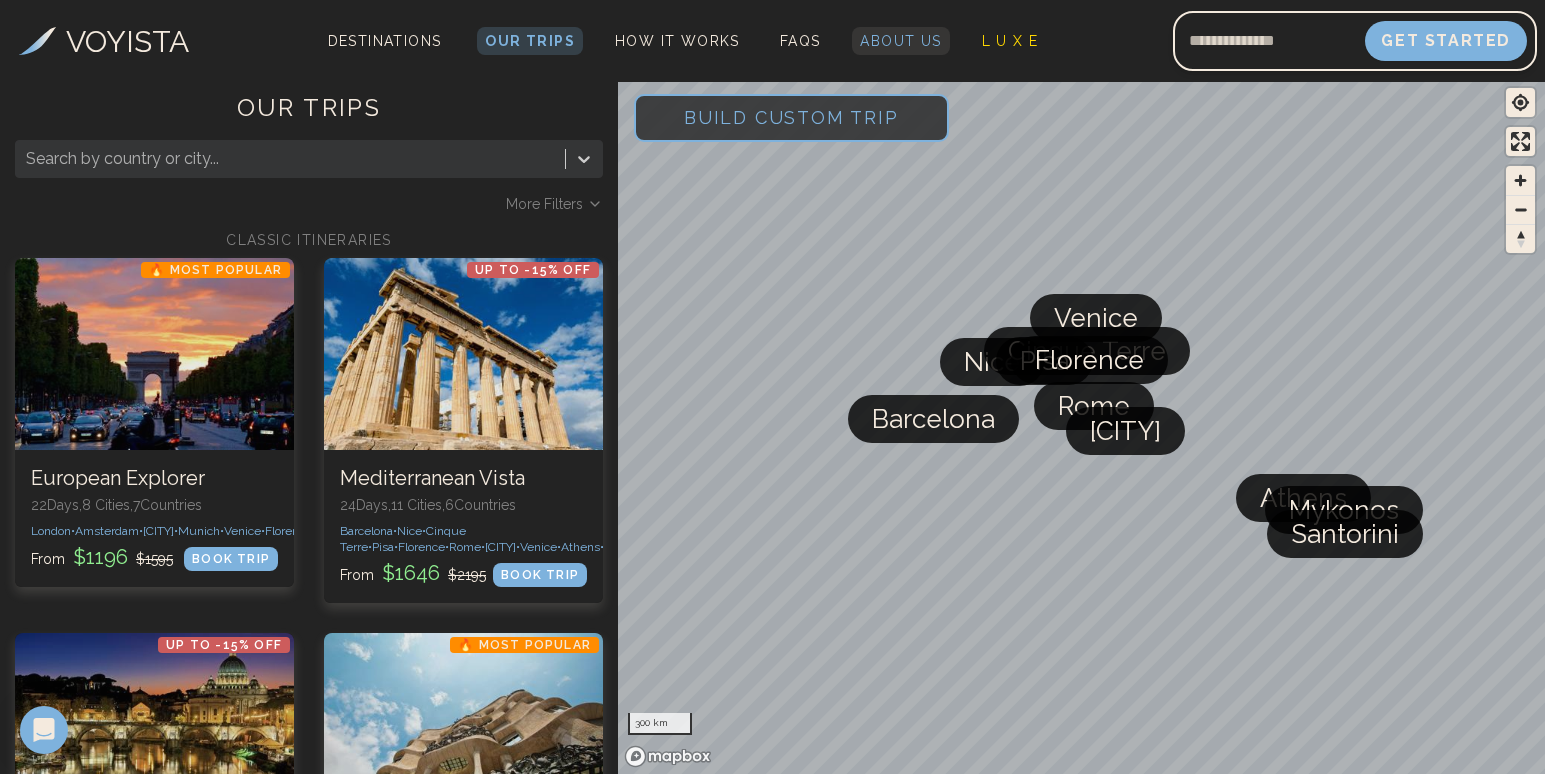 click on "About Us" at bounding box center (900, 41) 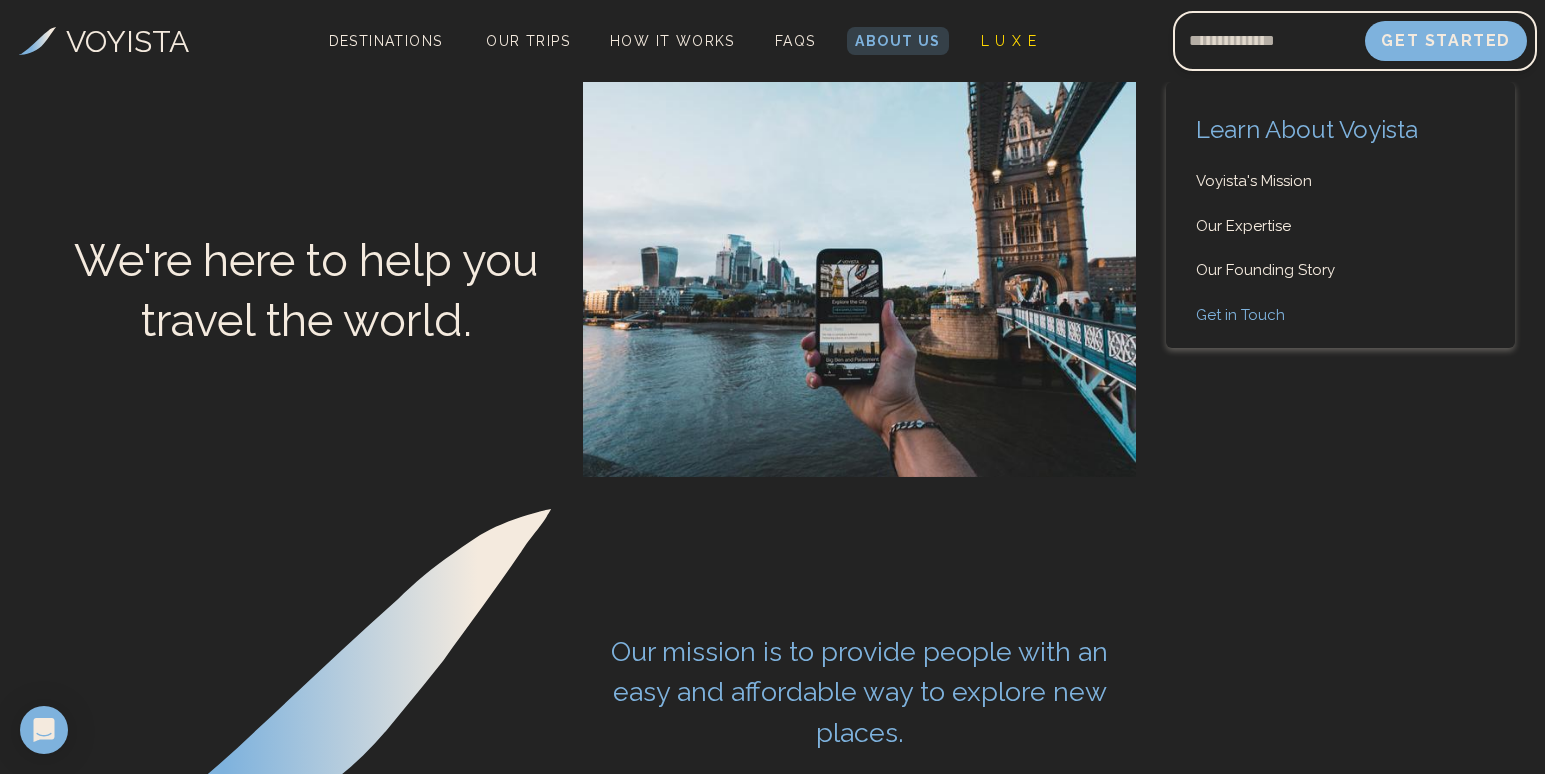 click on "Get in Touch" at bounding box center [1340, 315] 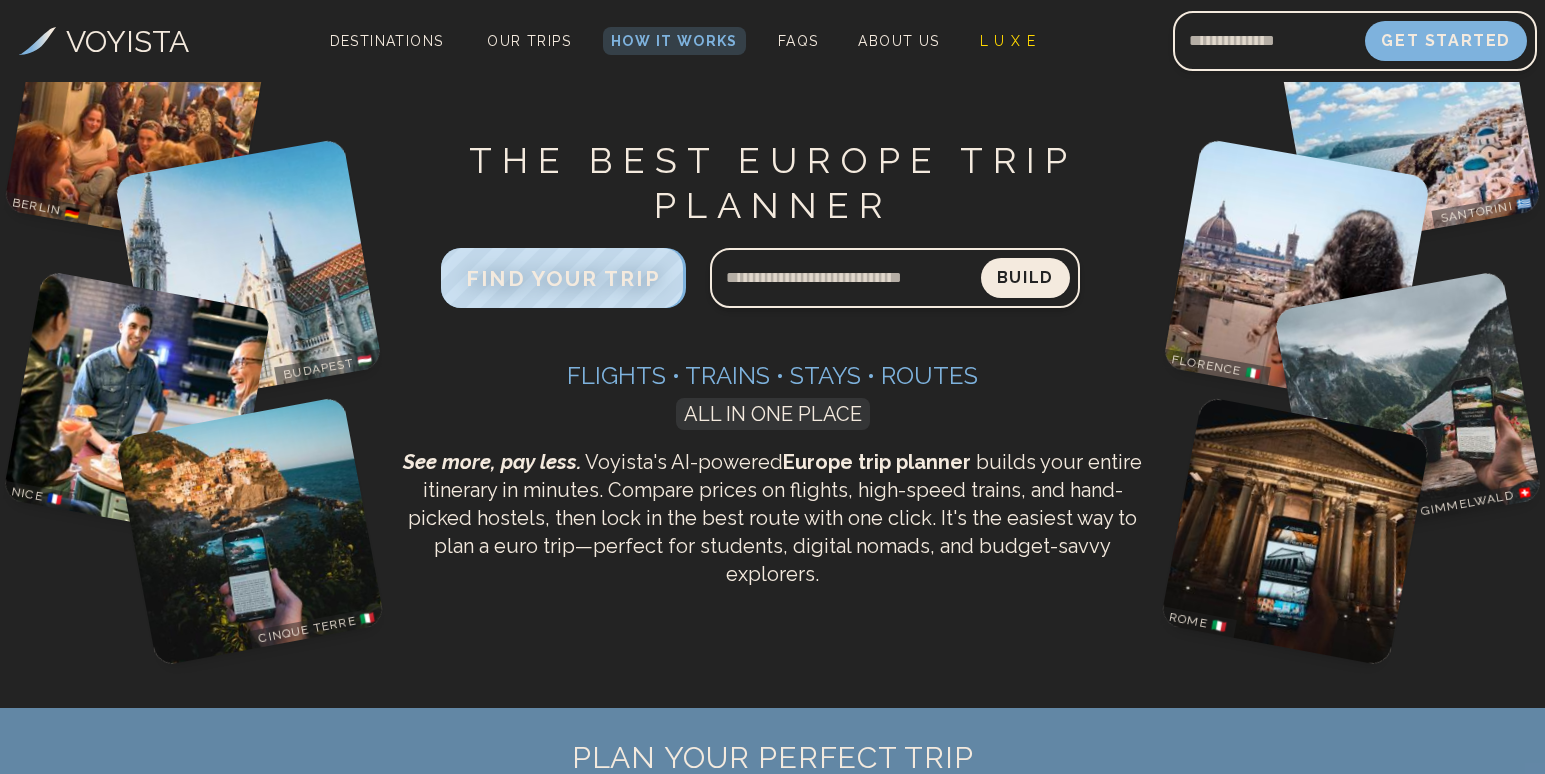 scroll, scrollTop: 0, scrollLeft: 0, axis: both 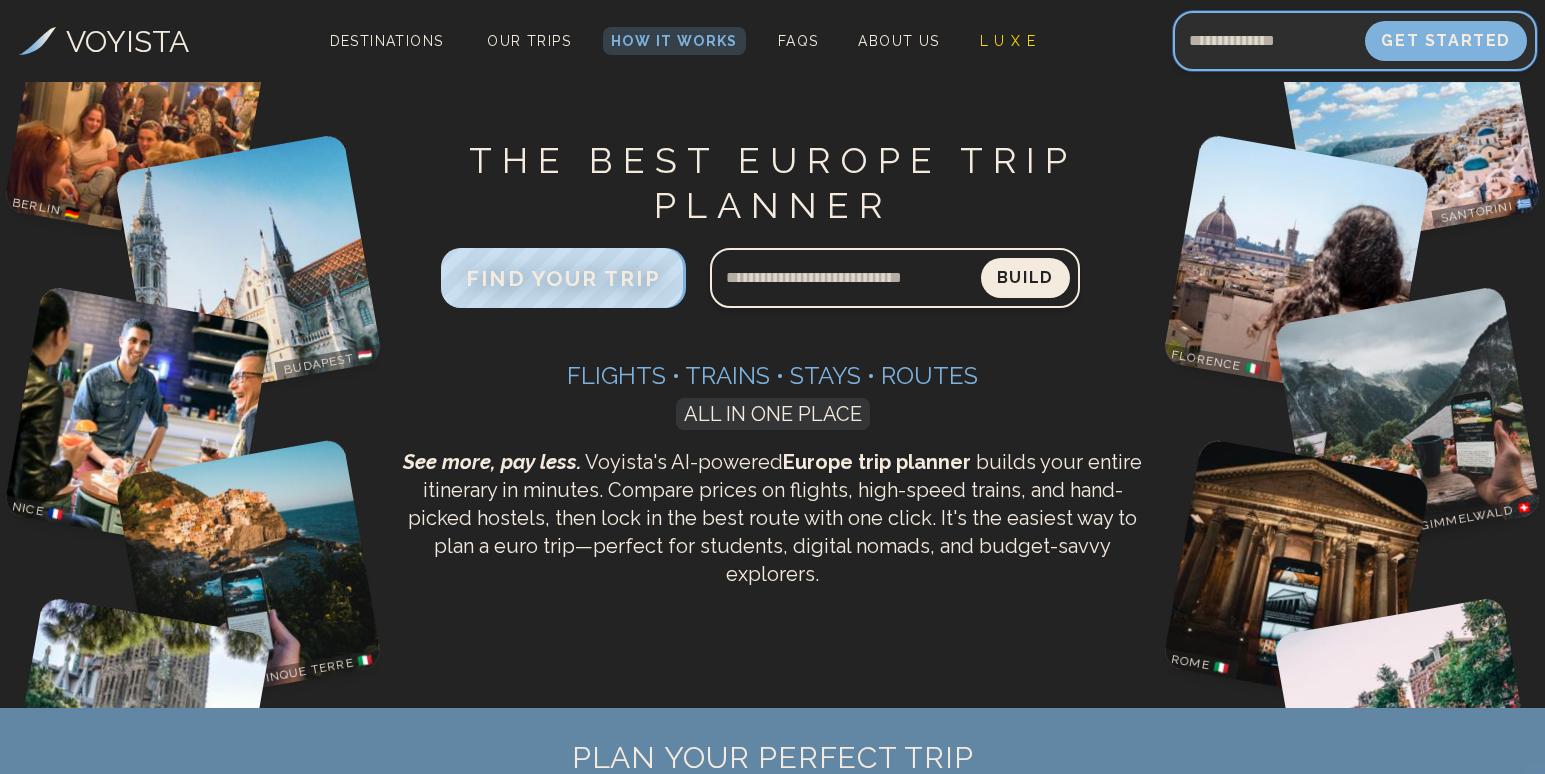 click at bounding box center (1269, 41) 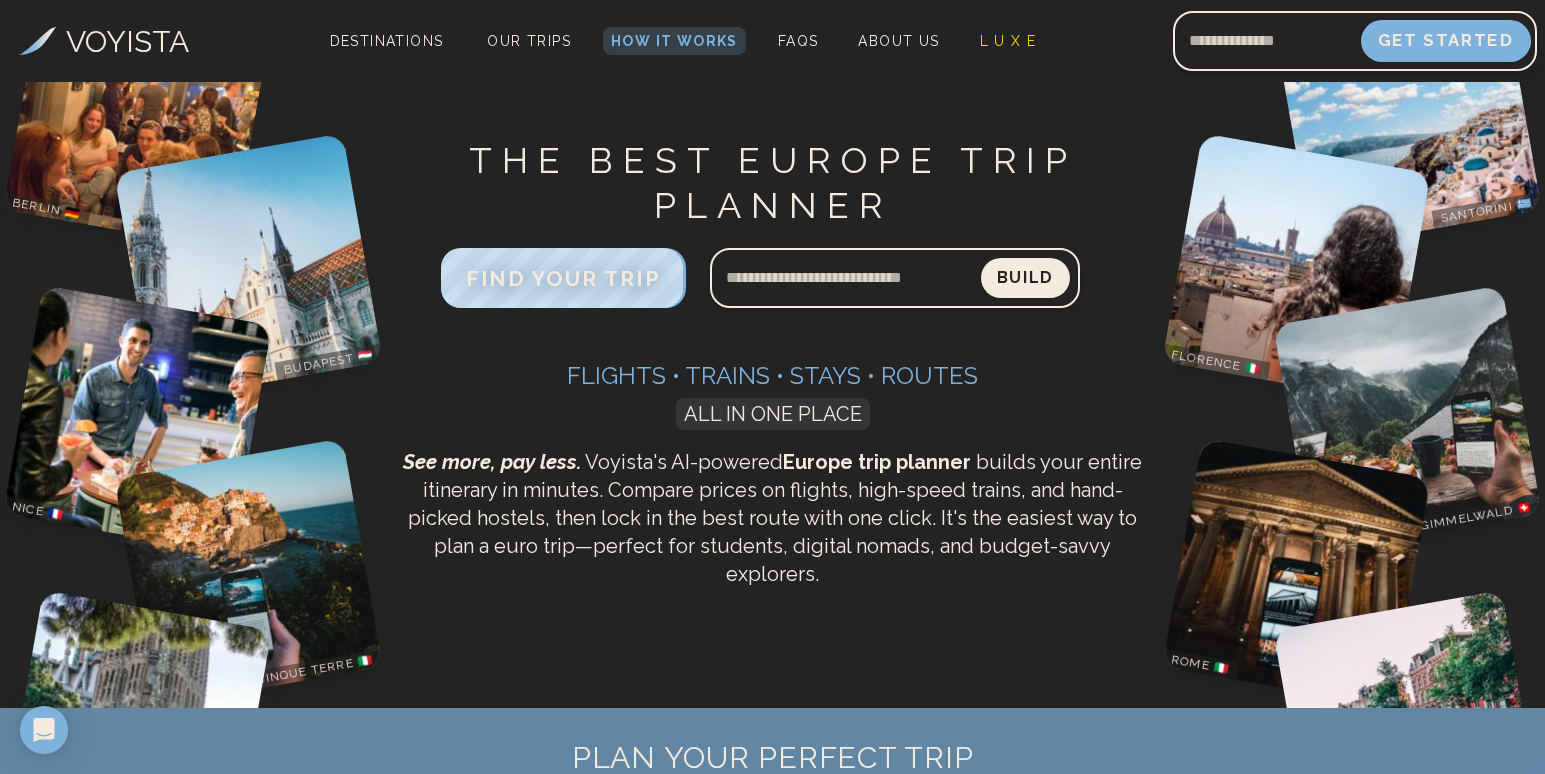 click on "Get Started" at bounding box center (1446, 41) 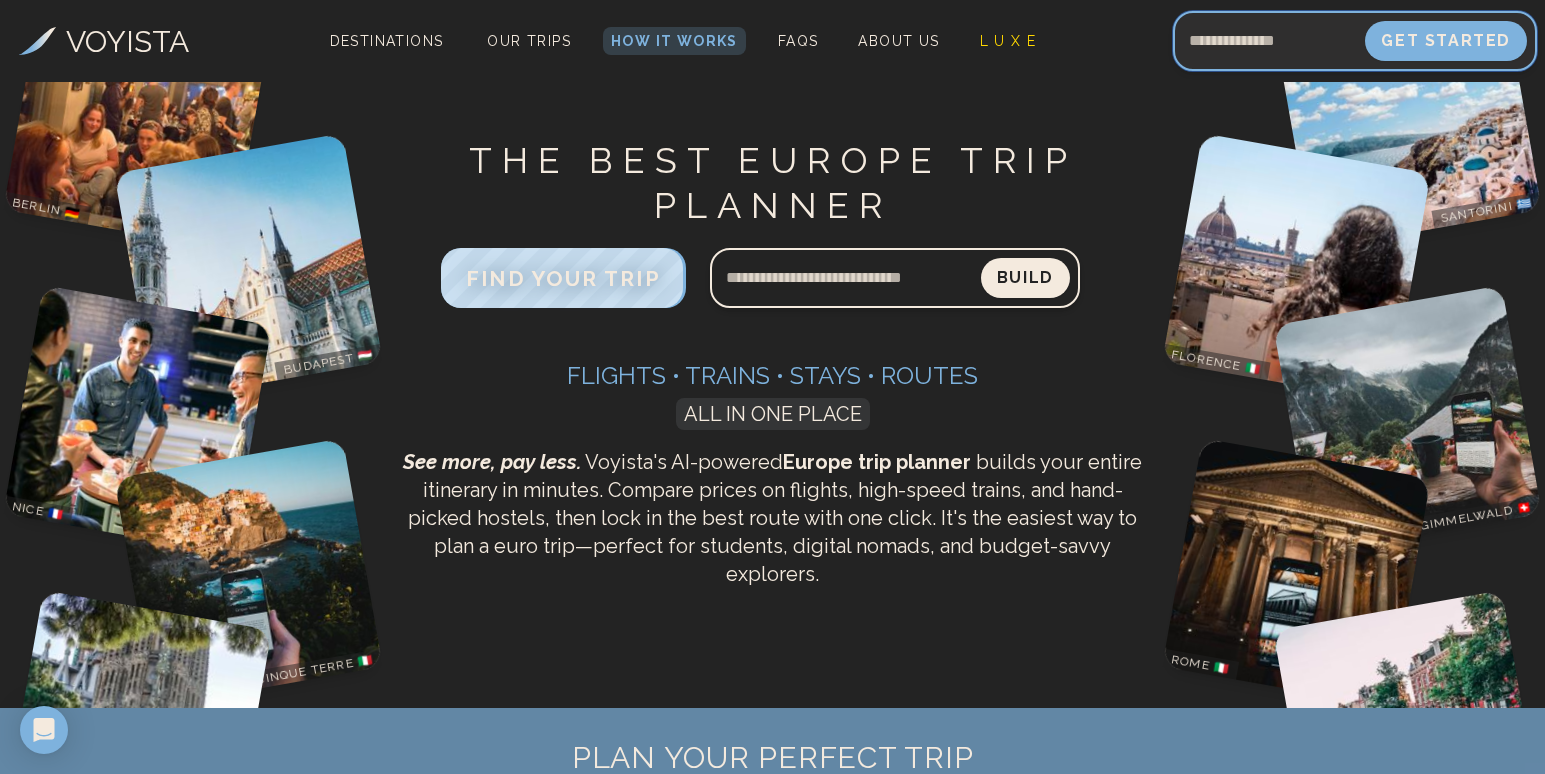 click at bounding box center (1269, 41) 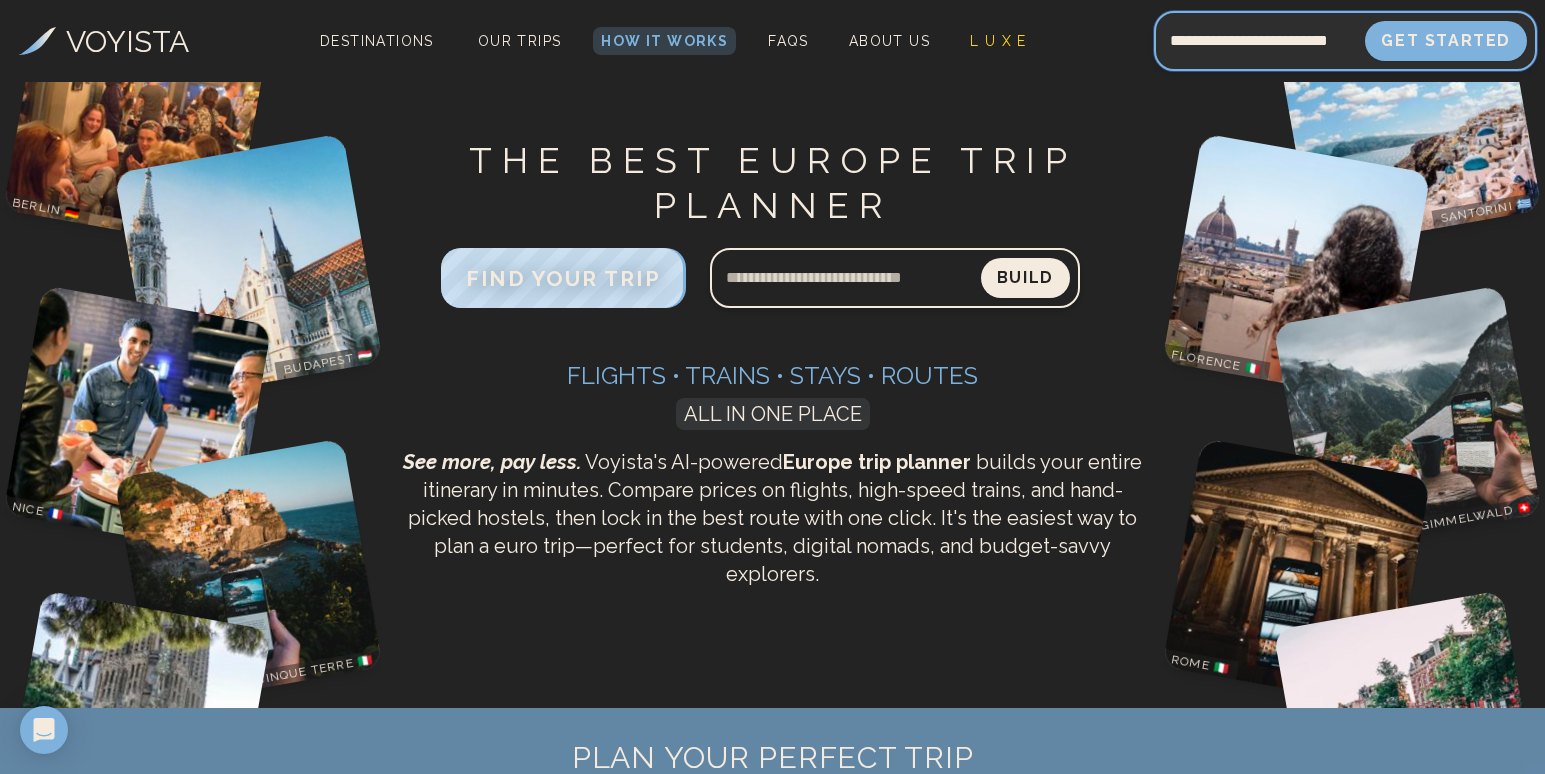 scroll, scrollTop: 0, scrollLeft: 35, axis: horizontal 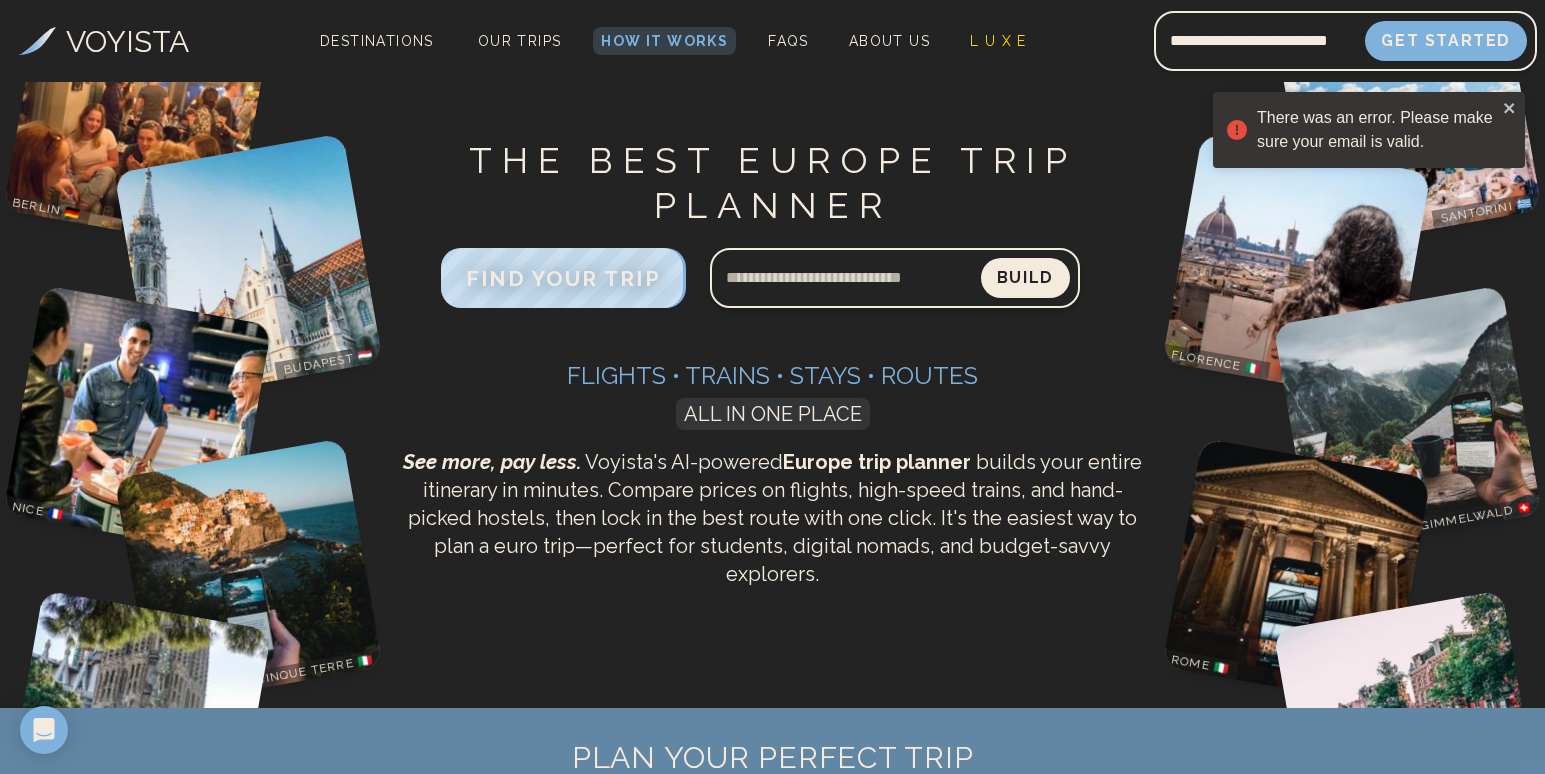 click on "There was an error. Please make sure your email is valid." at bounding box center [1369, 130] 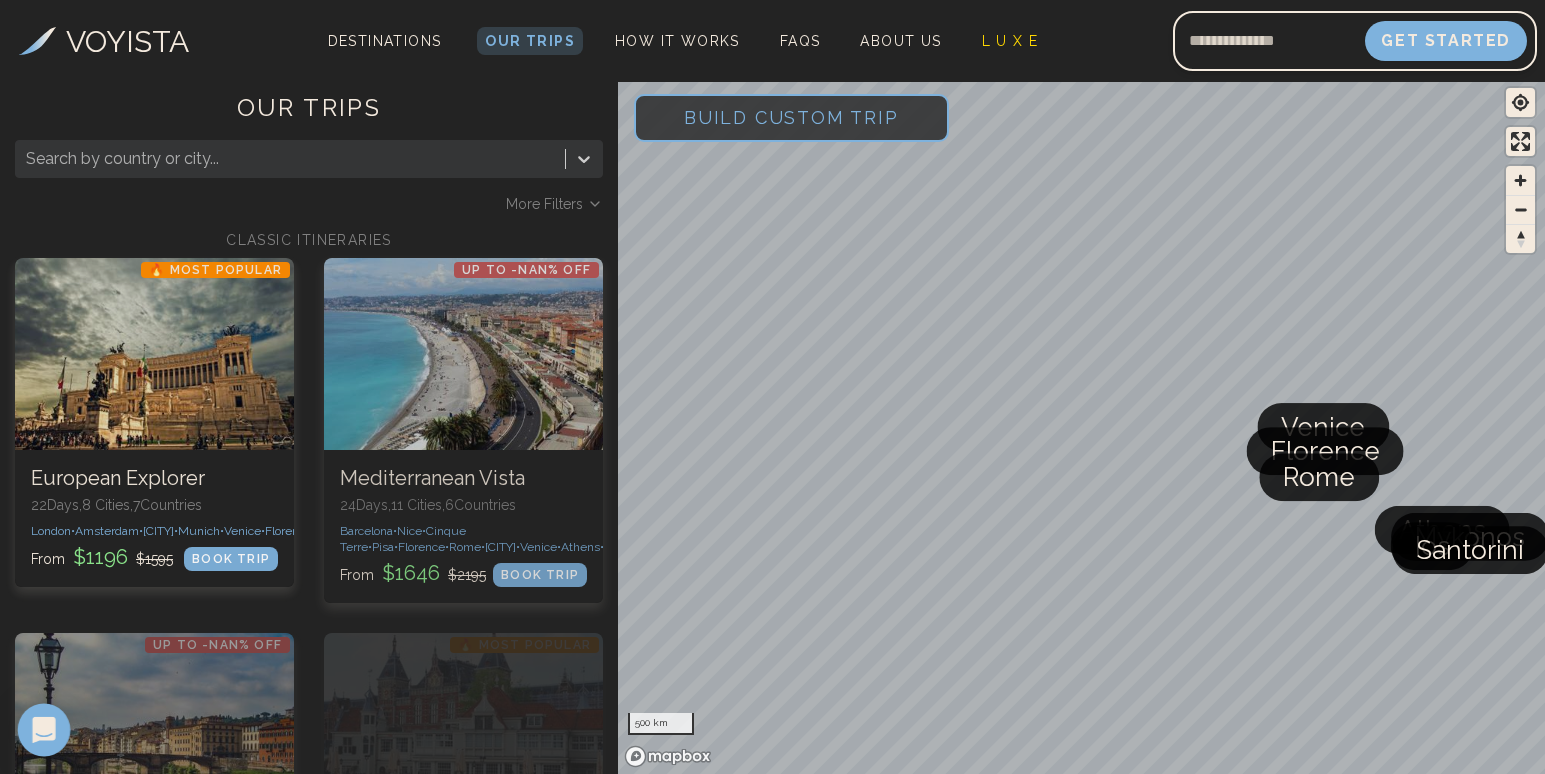 click 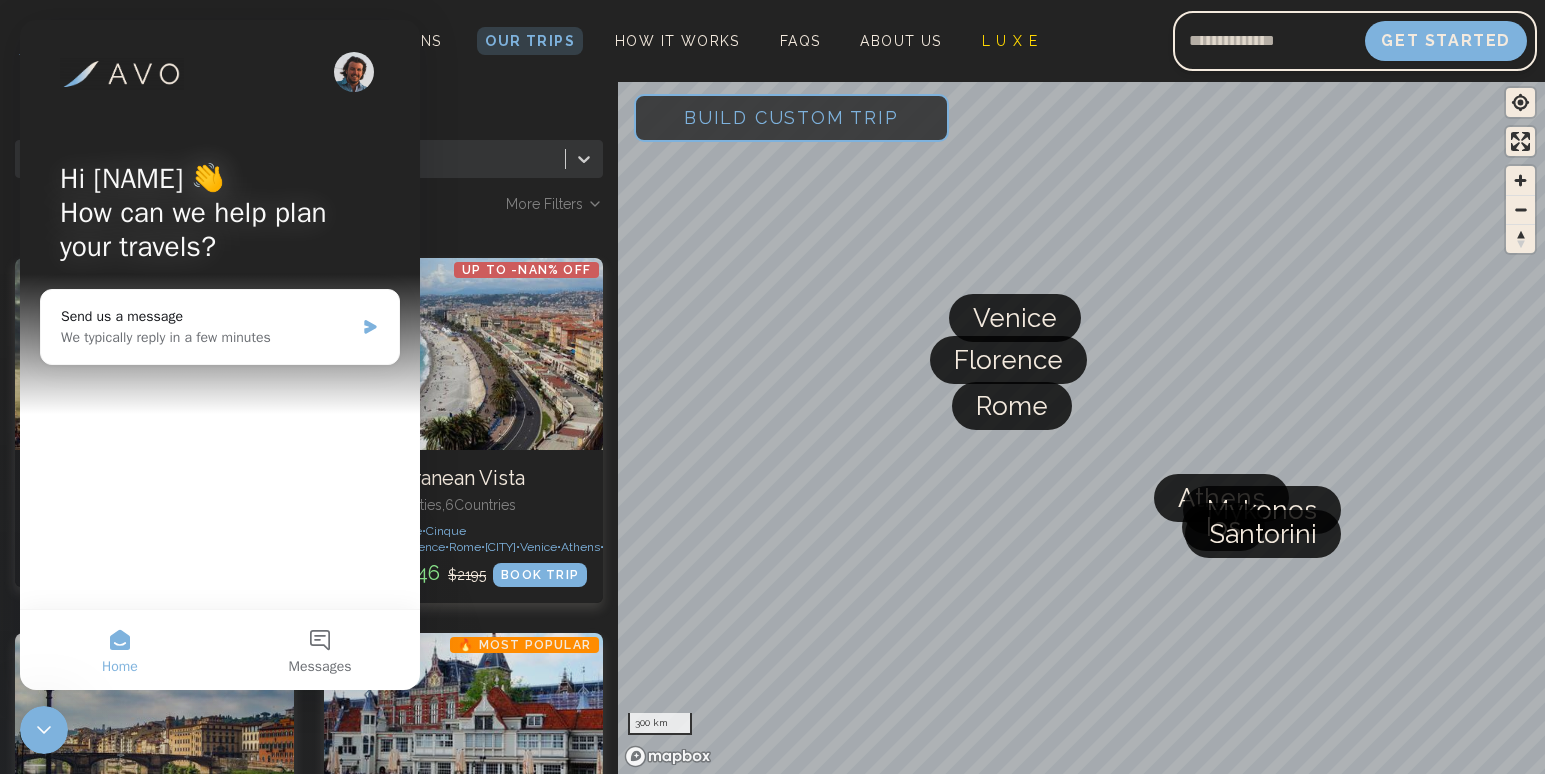 click on "We typically reply in a few minutes" at bounding box center (207, 337) 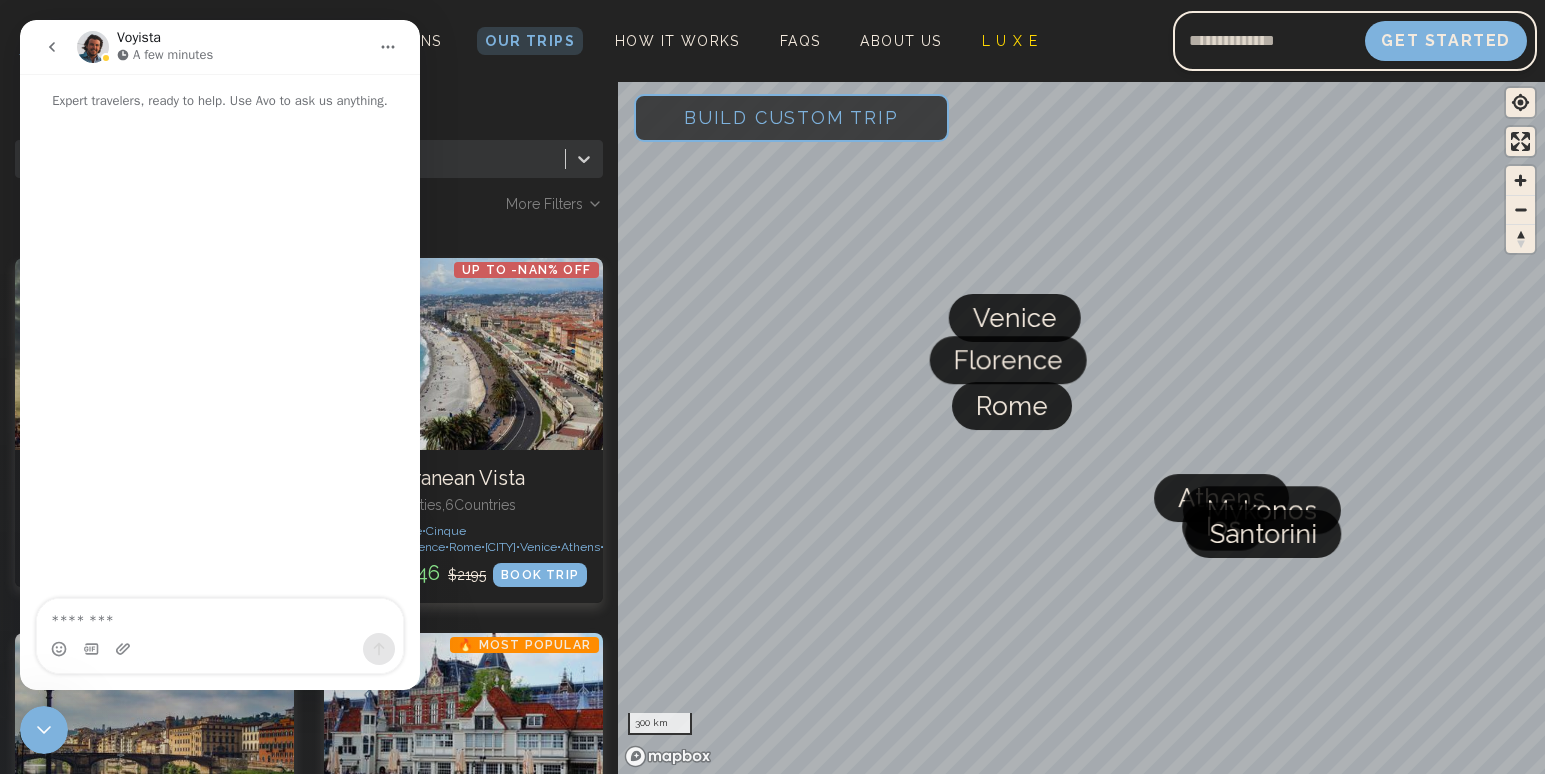 scroll, scrollTop: 0, scrollLeft: 0, axis: both 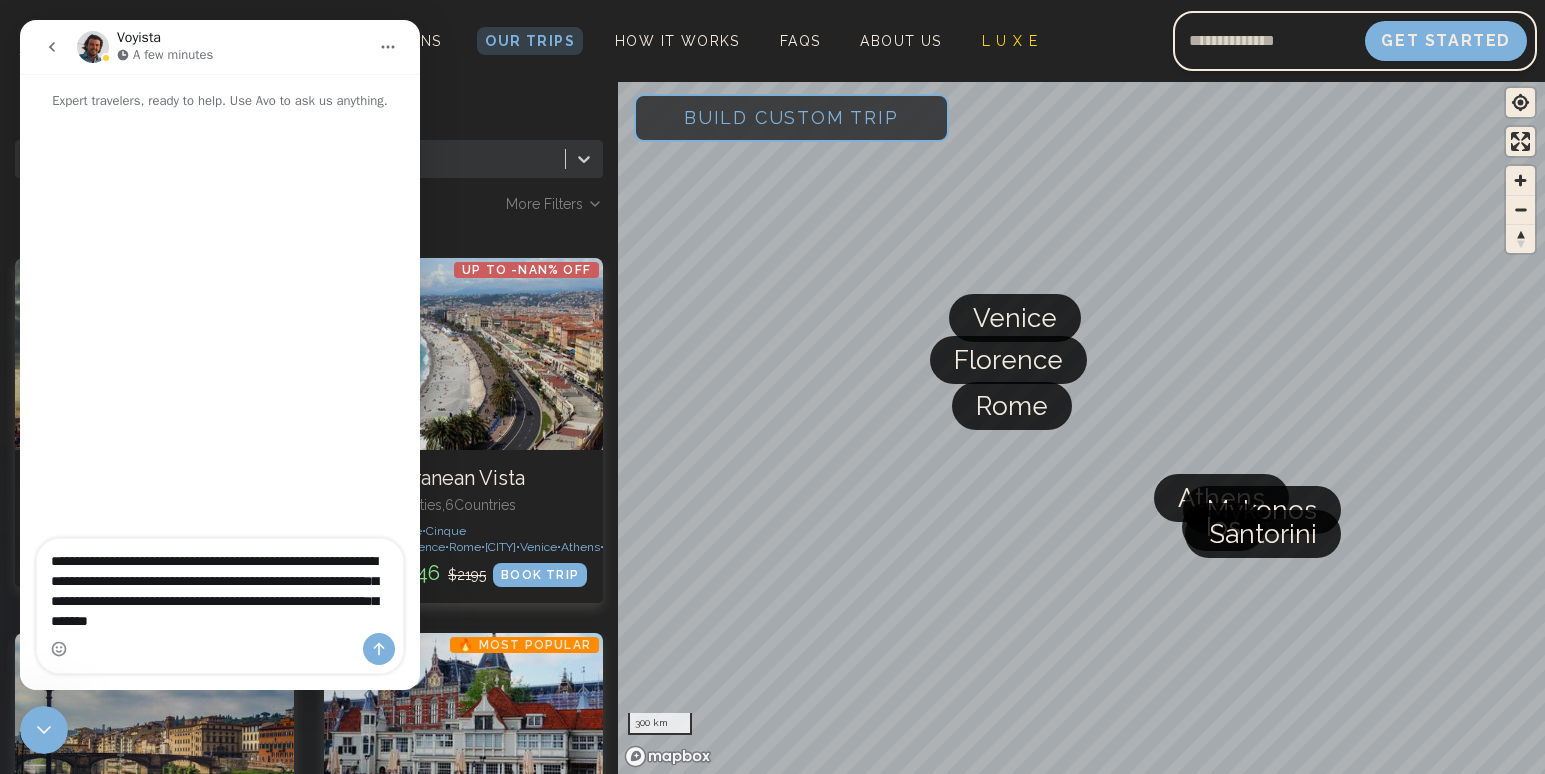 type on "**********" 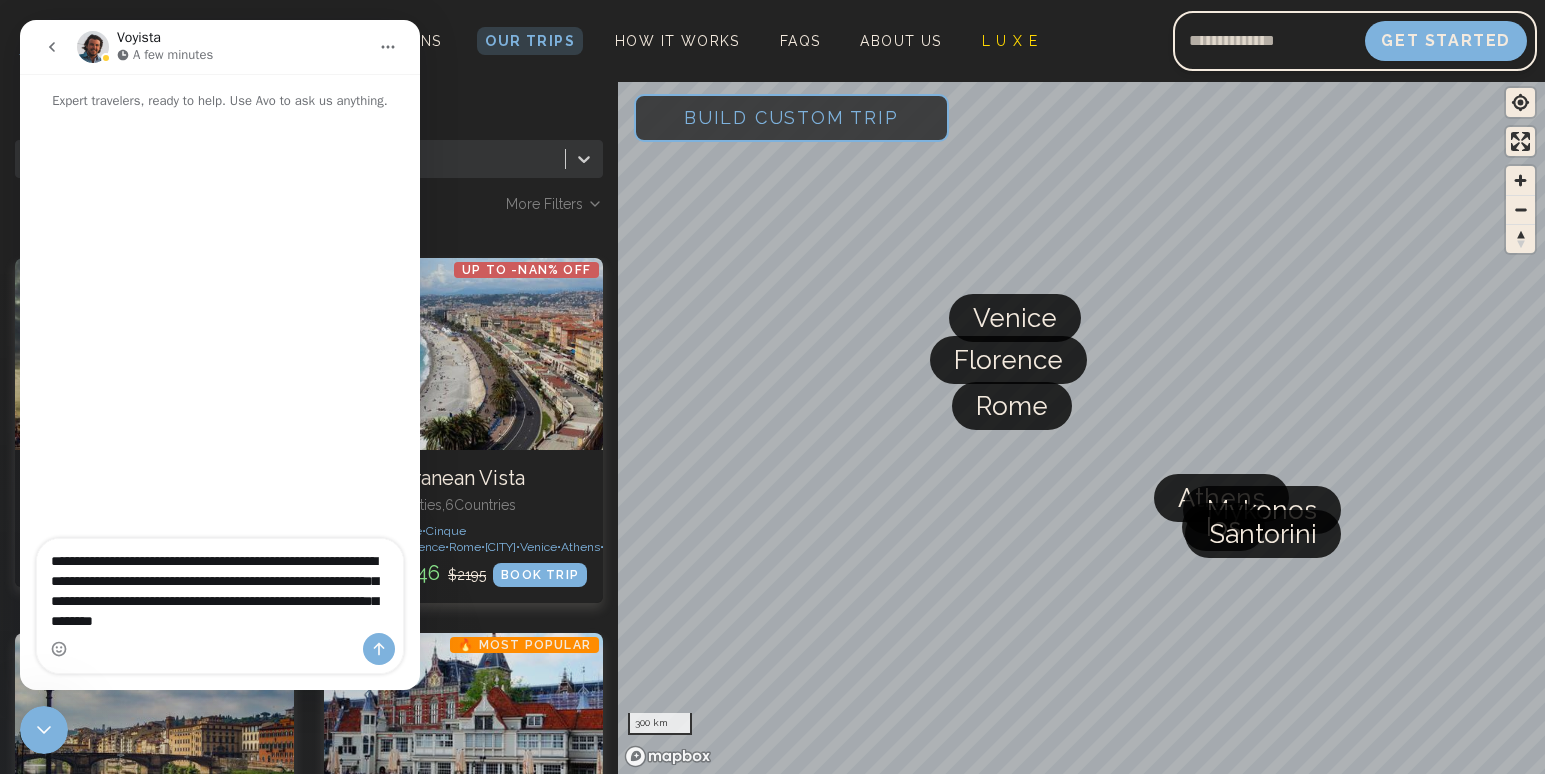type 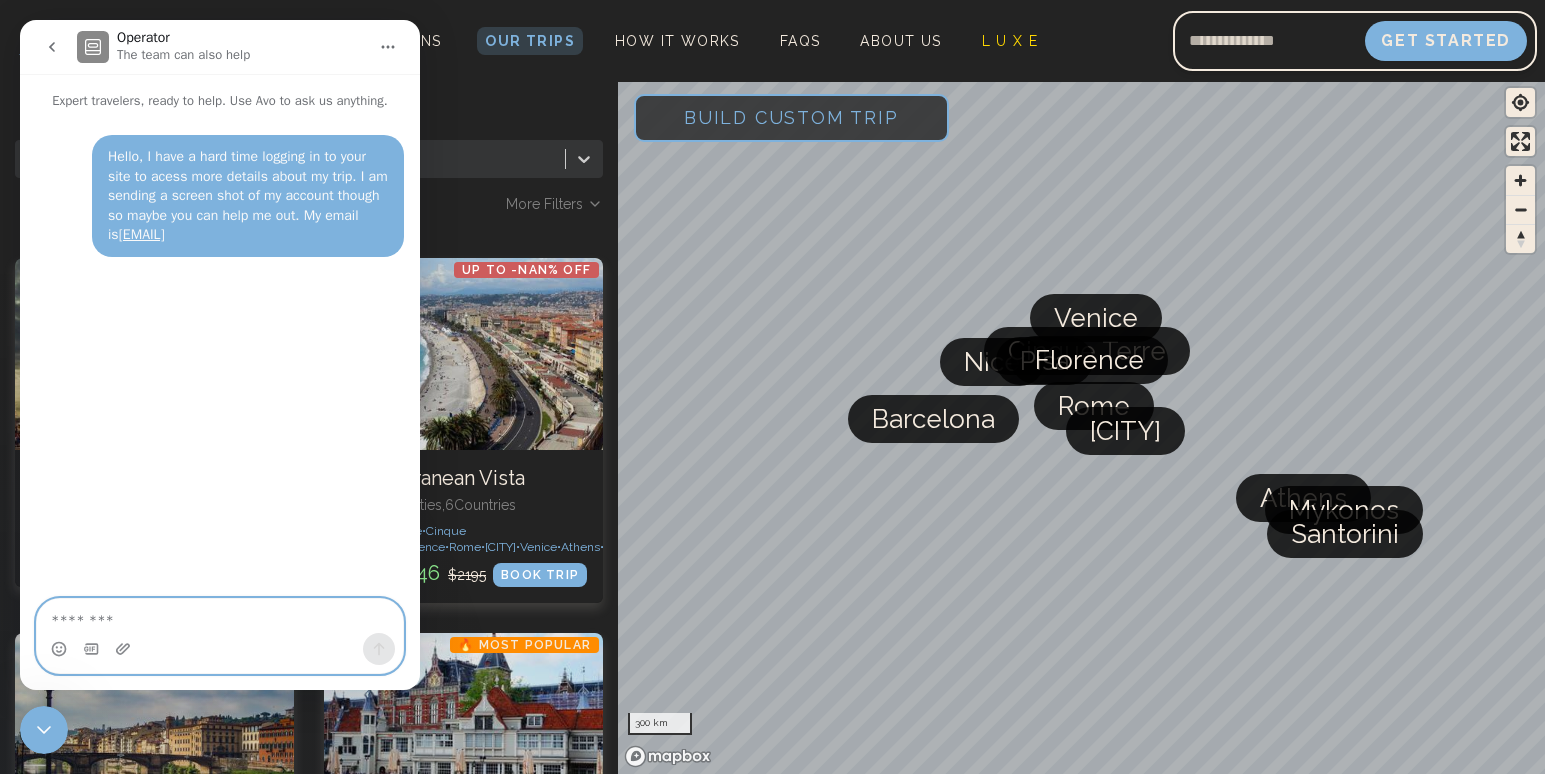 click at bounding box center (220, 616) 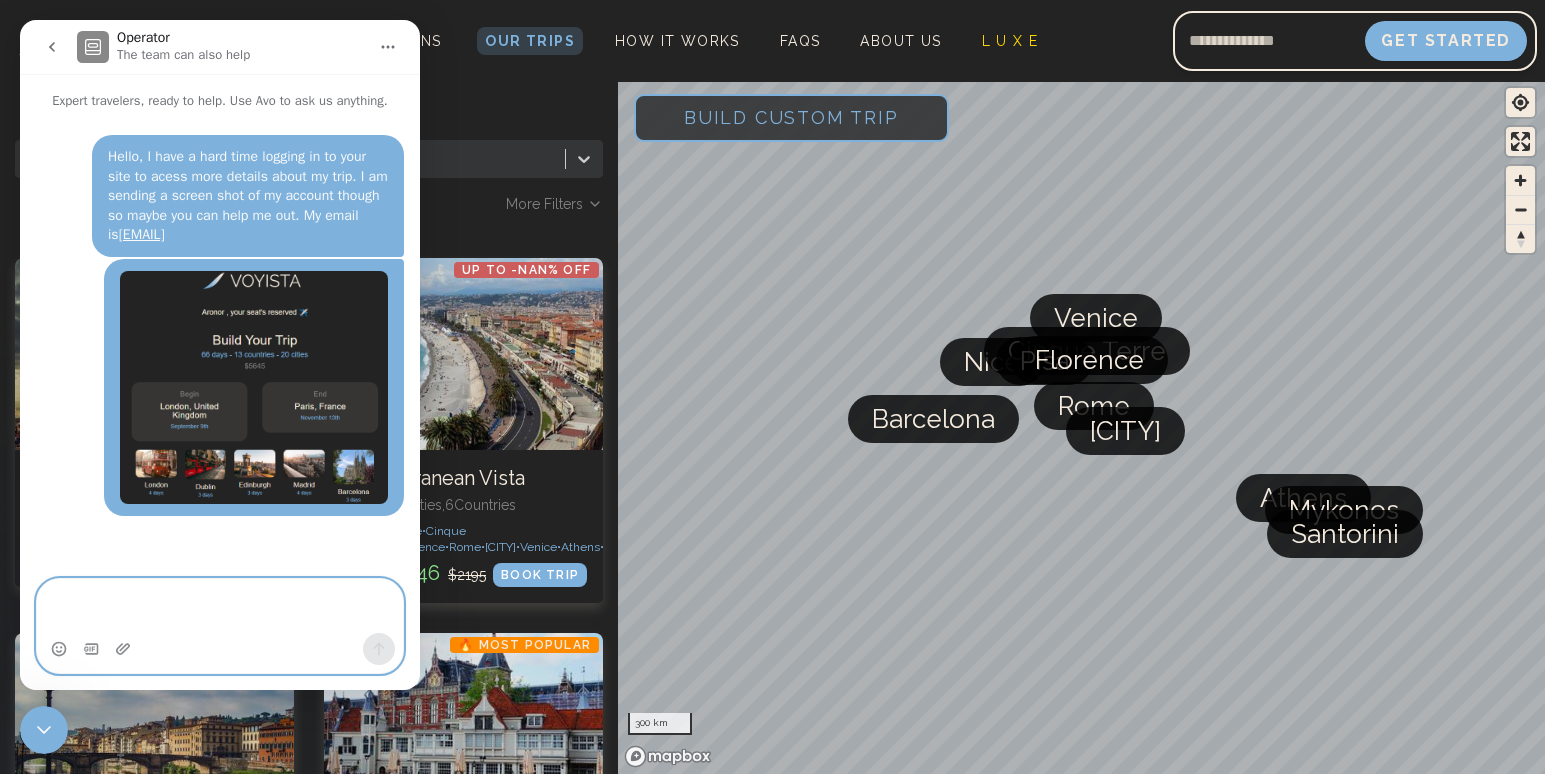 click at bounding box center [220, 606] 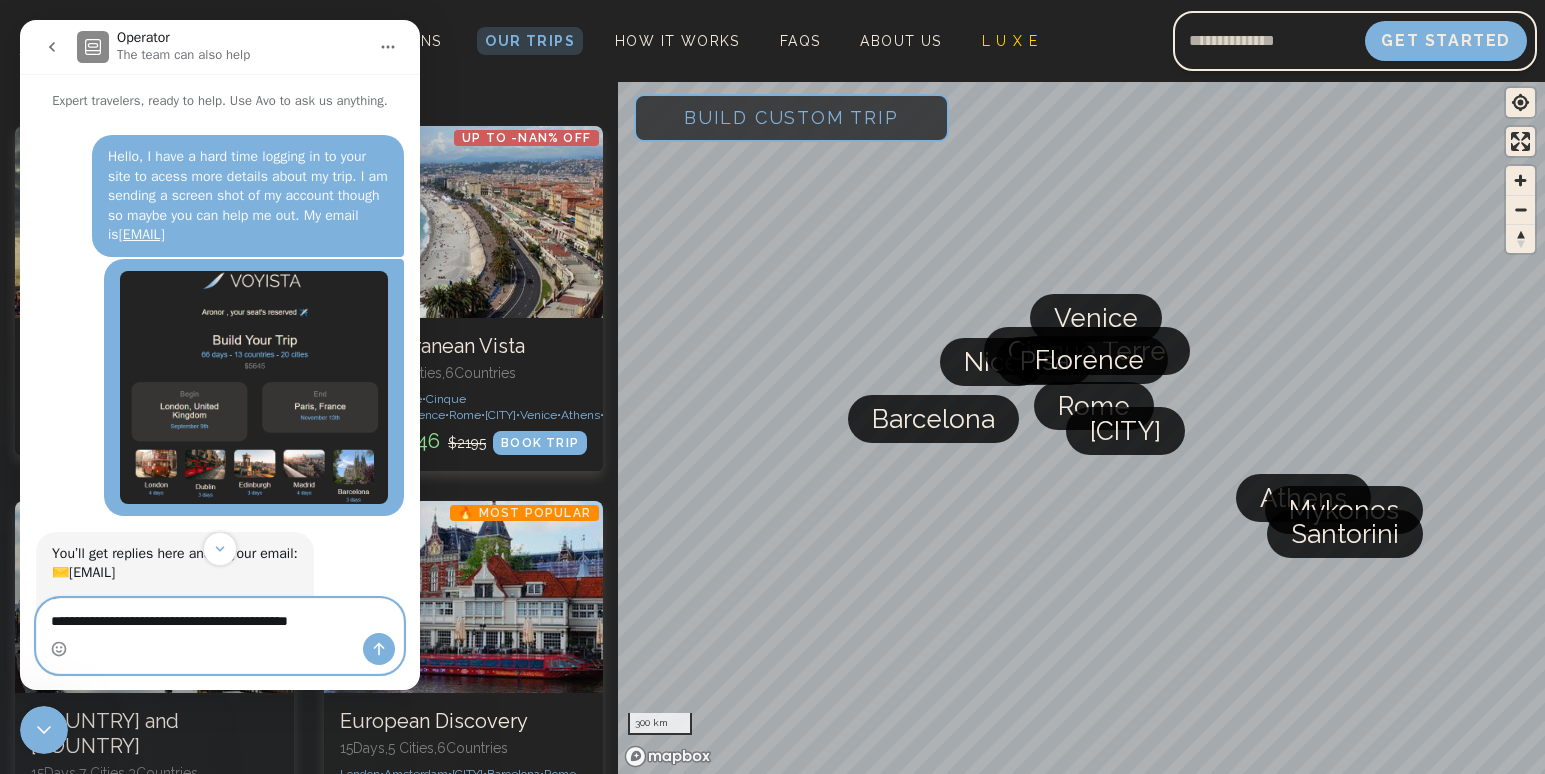 scroll, scrollTop: 0, scrollLeft: 0, axis: both 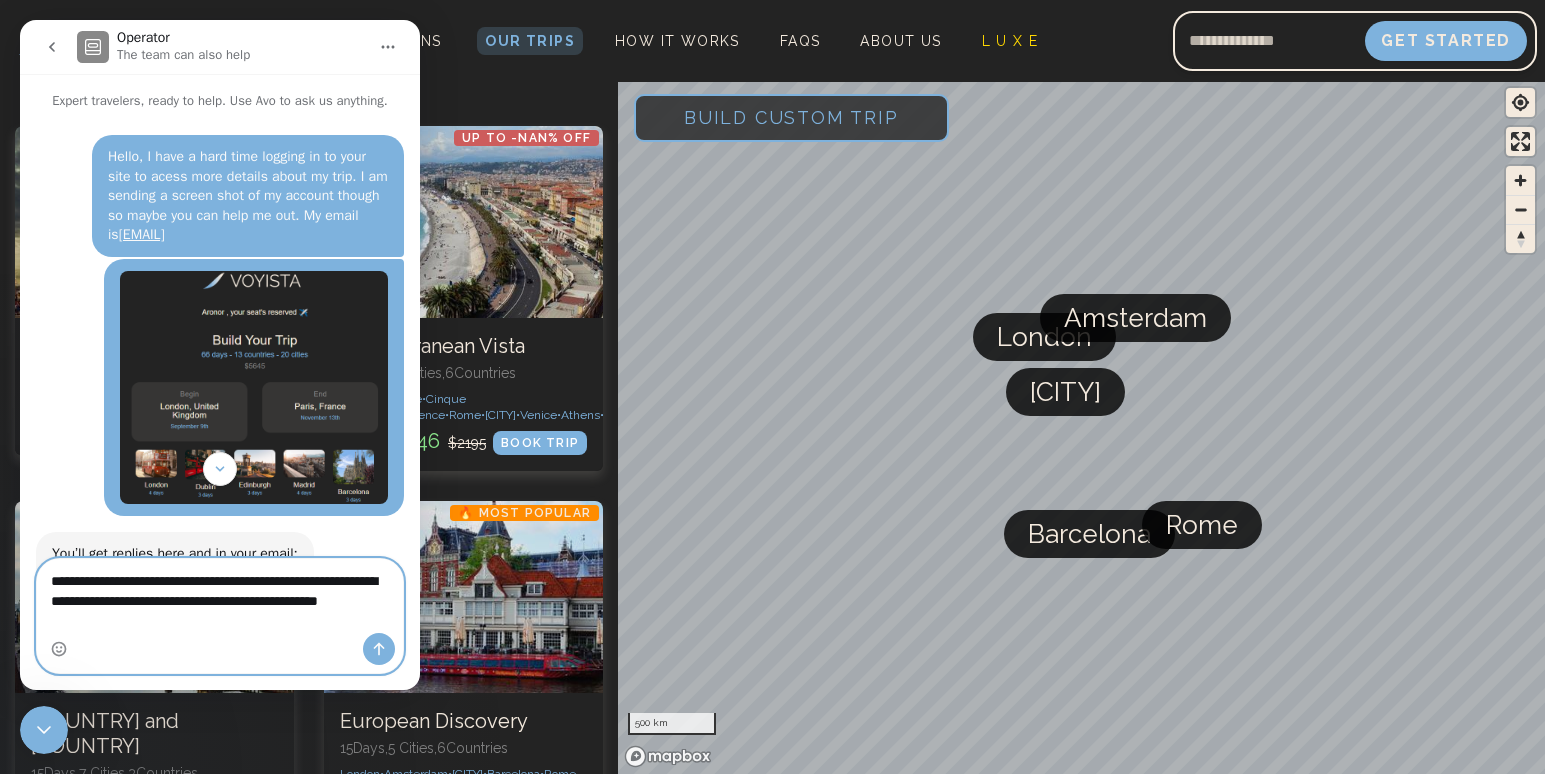 paste on "**********" 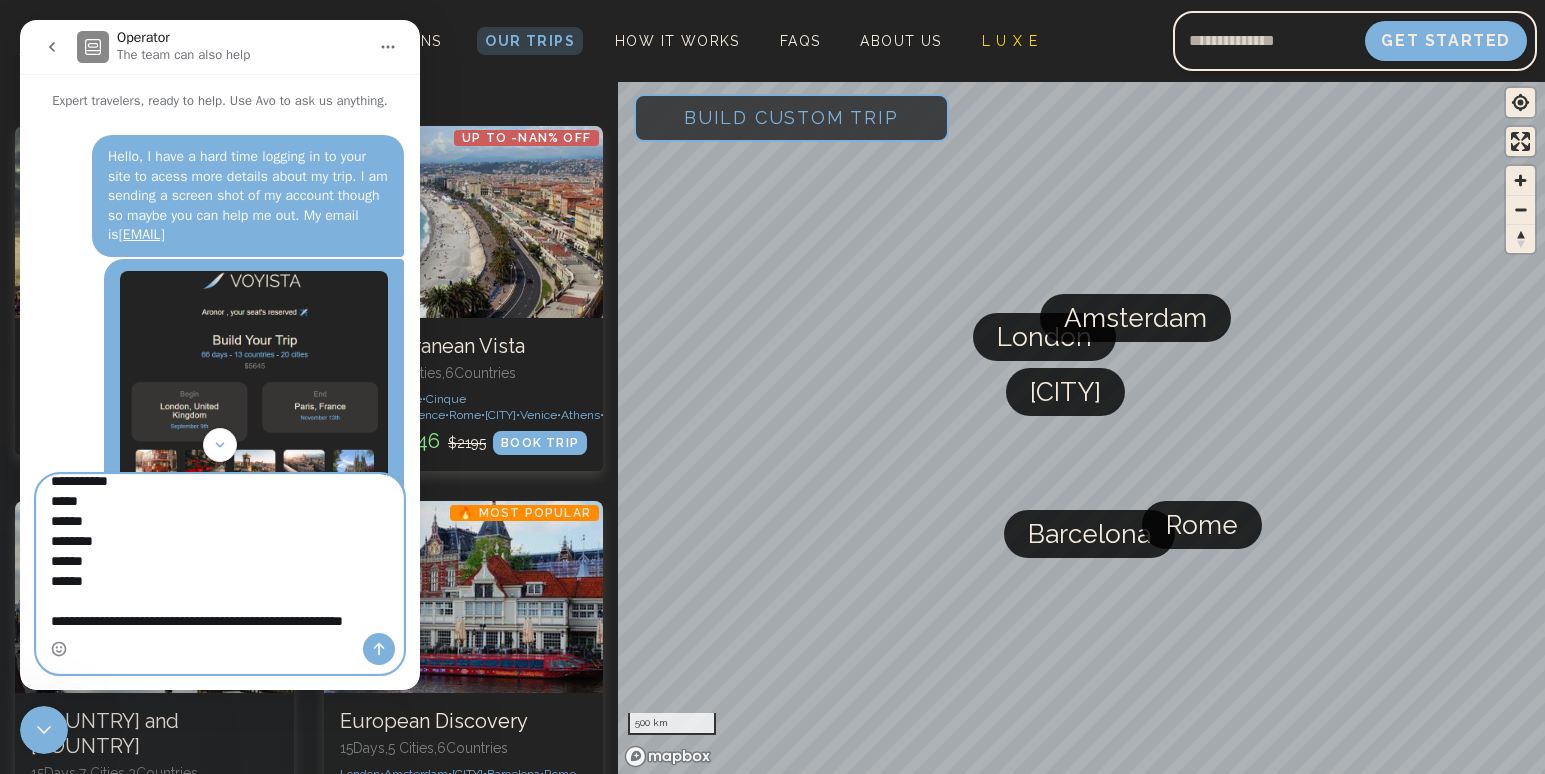 scroll, scrollTop: 193, scrollLeft: 0, axis: vertical 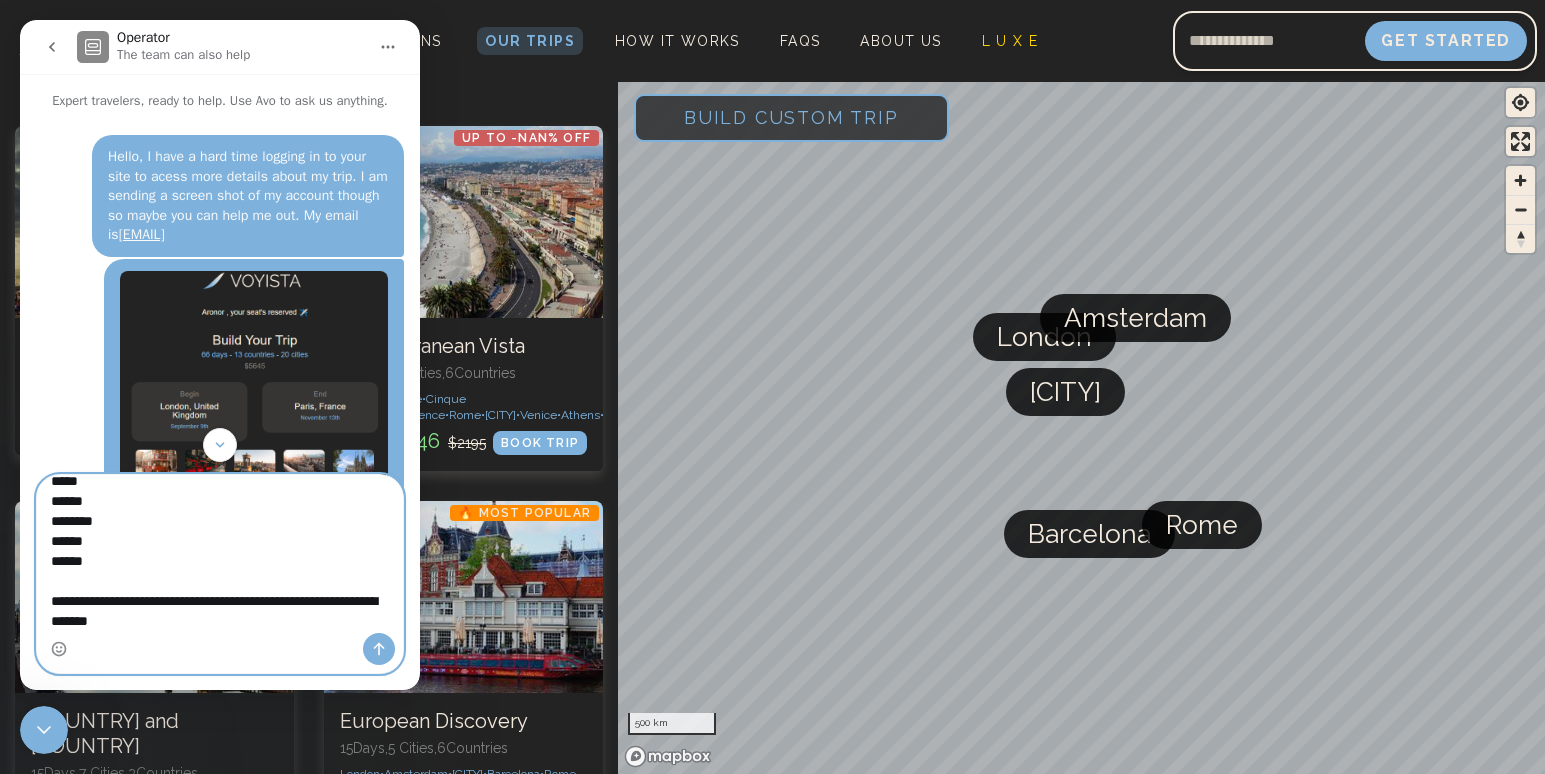 click on "**********" at bounding box center (220, 554) 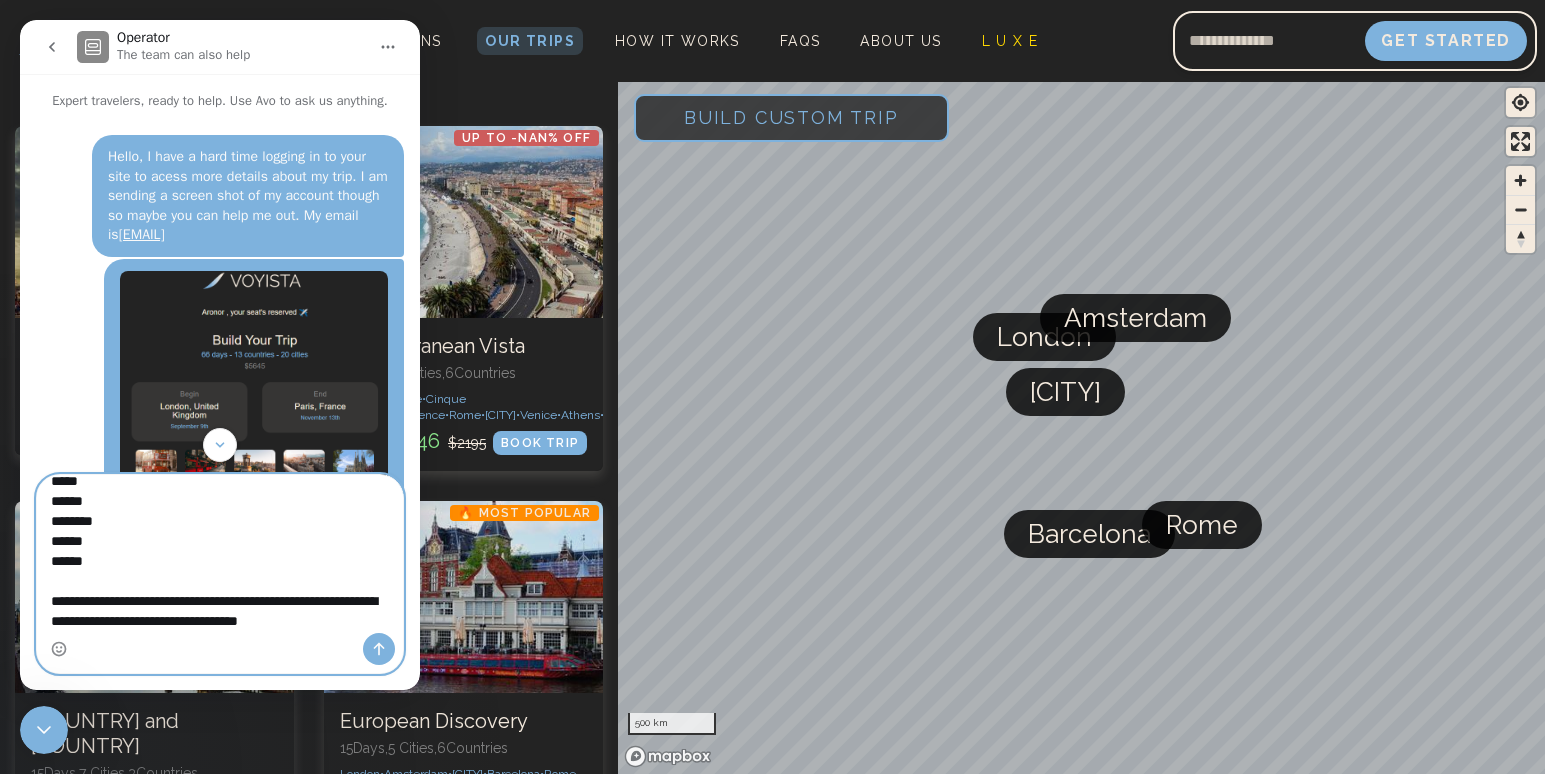 type on "**********" 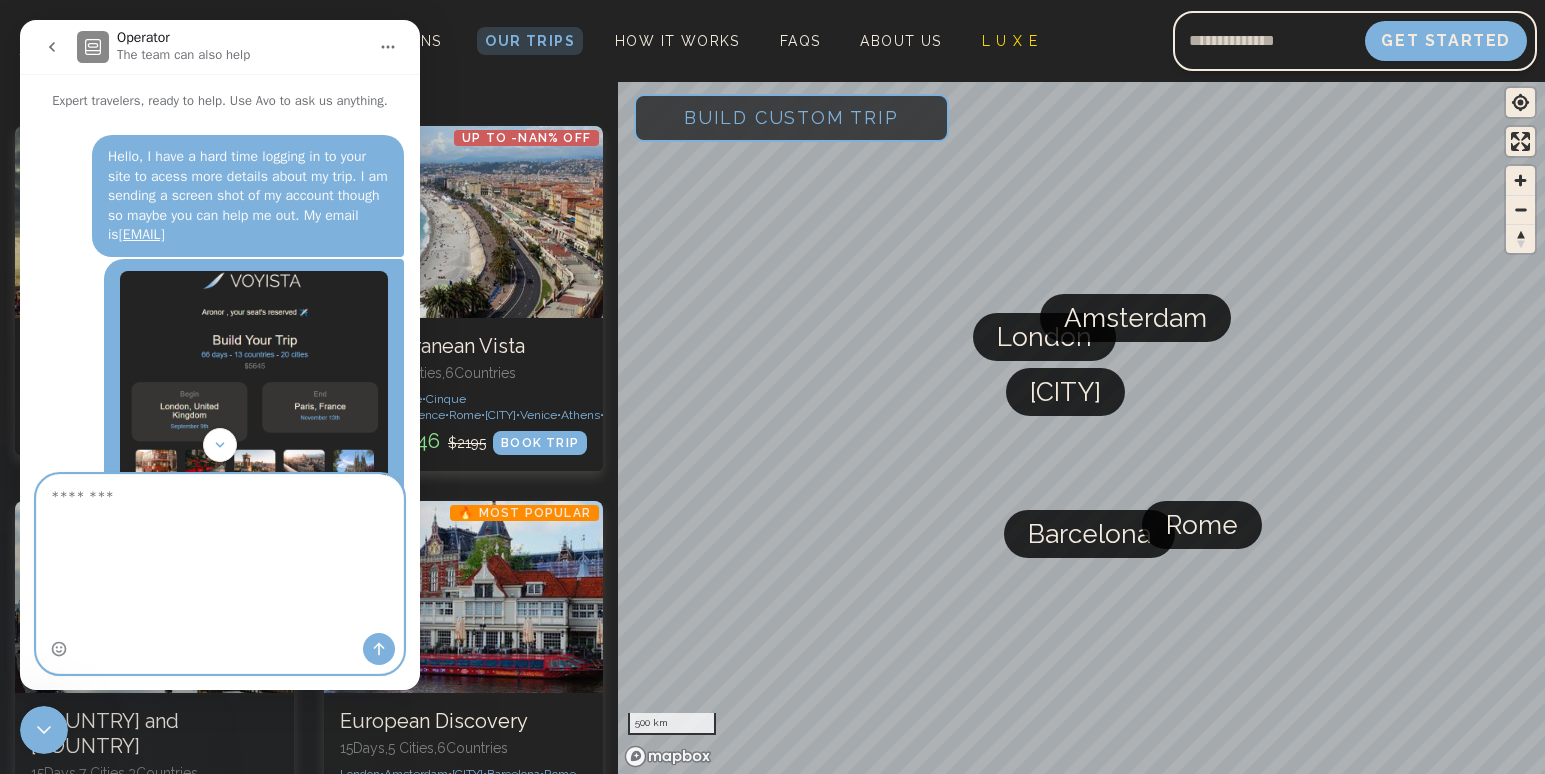 scroll, scrollTop: 0, scrollLeft: 0, axis: both 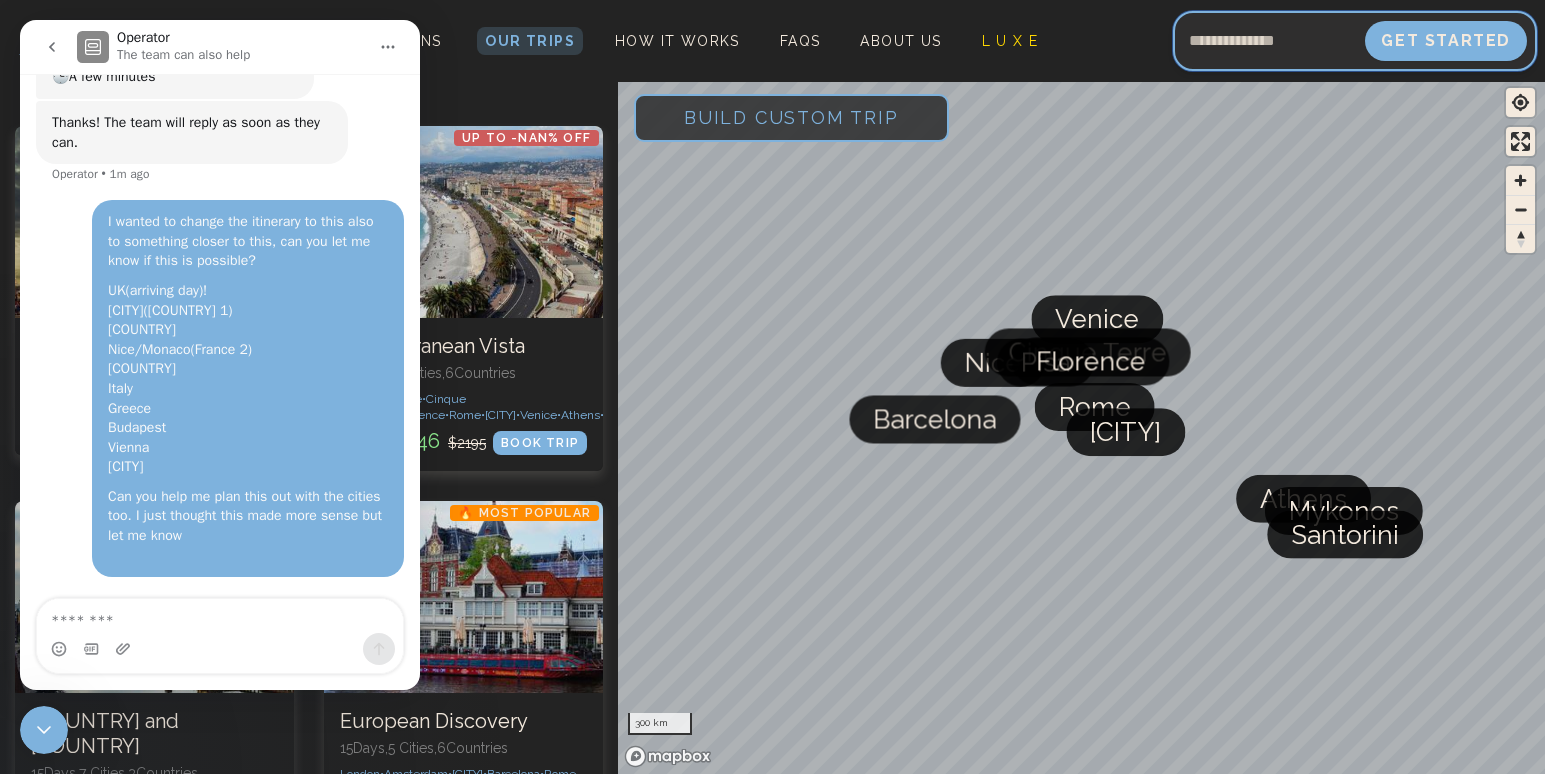 click at bounding box center [1269, 41] 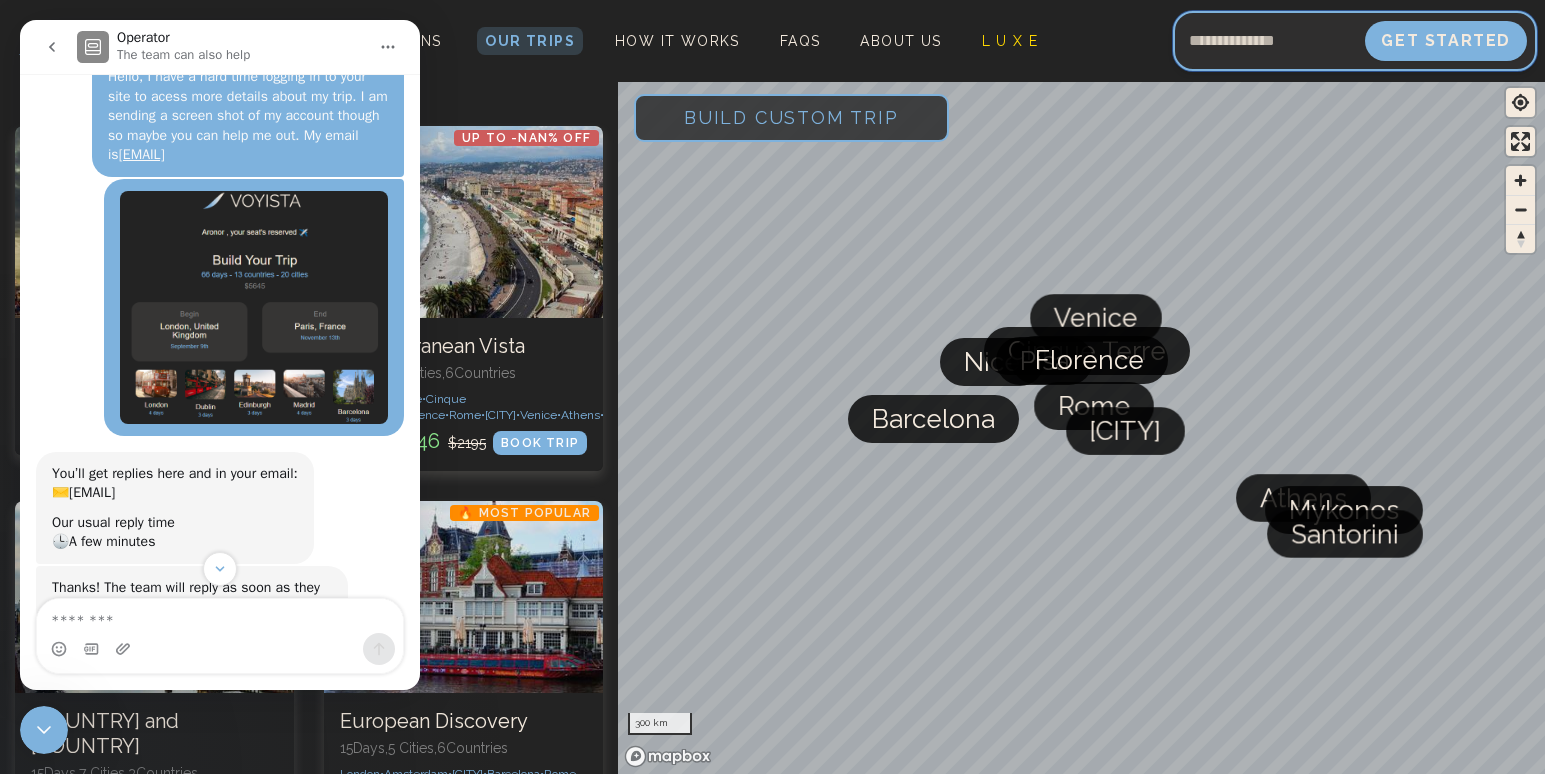 scroll, scrollTop: 545, scrollLeft: 0, axis: vertical 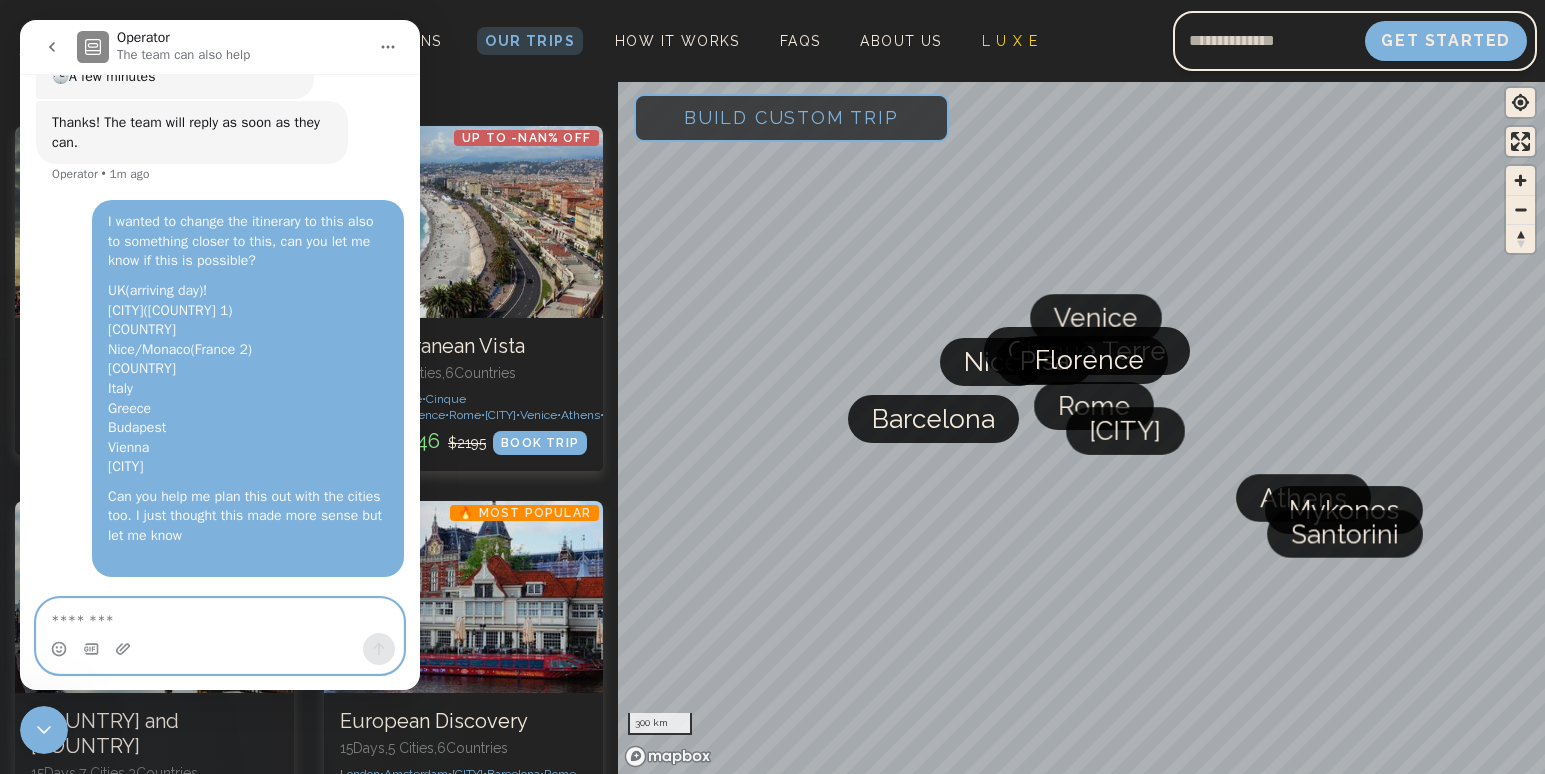 click at bounding box center (220, 616) 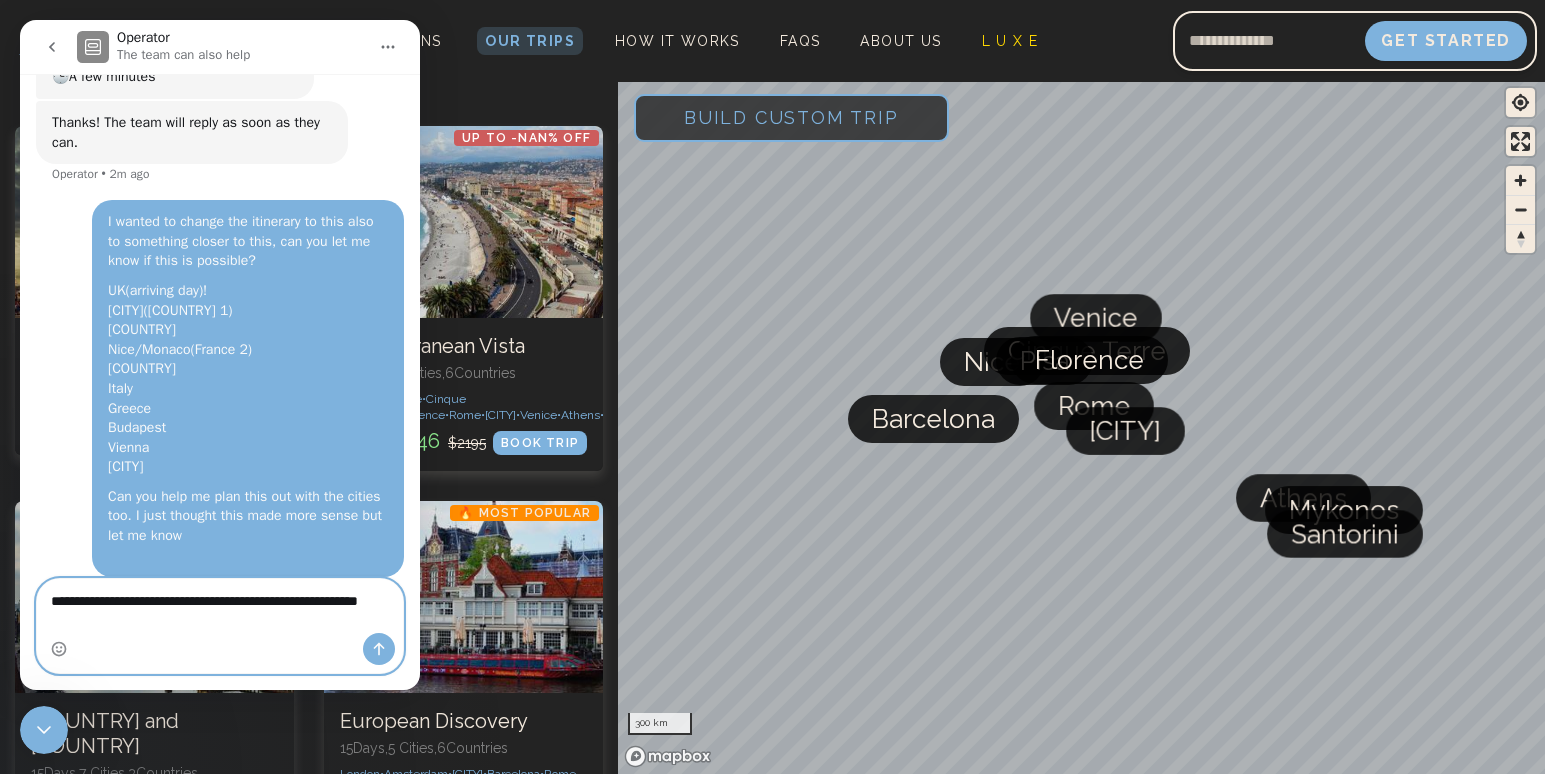 scroll, scrollTop: 565, scrollLeft: 0, axis: vertical 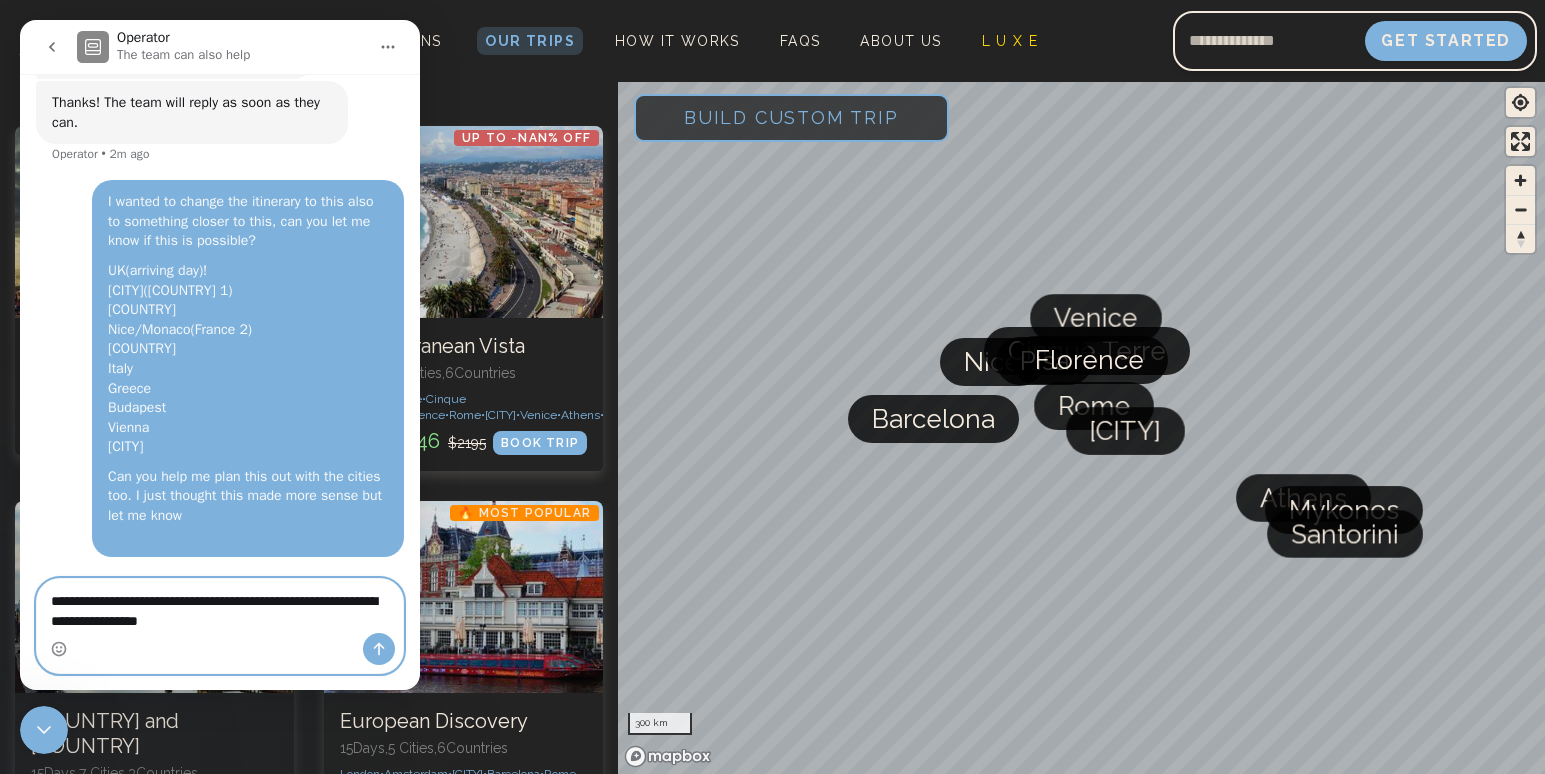type on "**********" 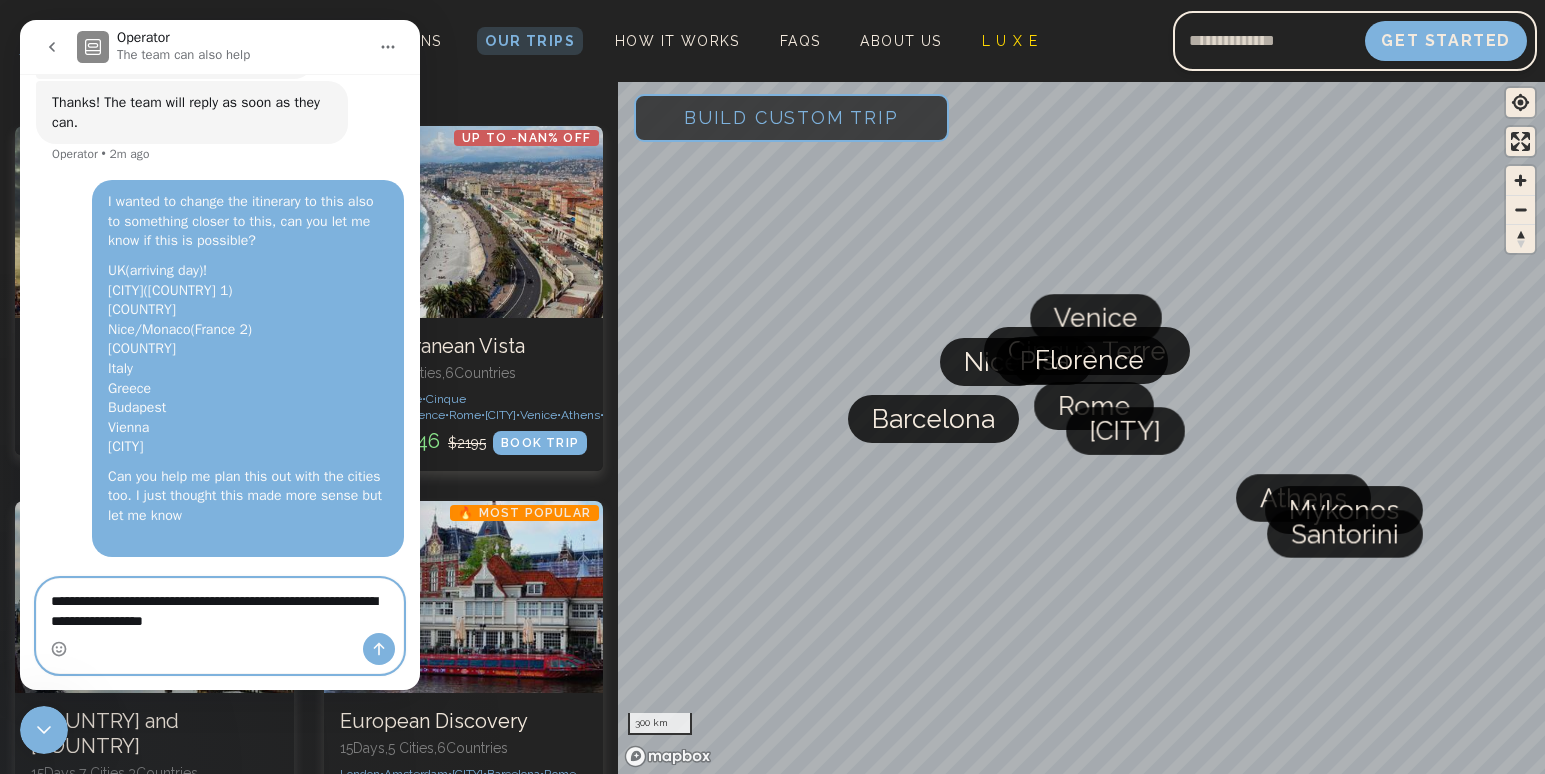 type 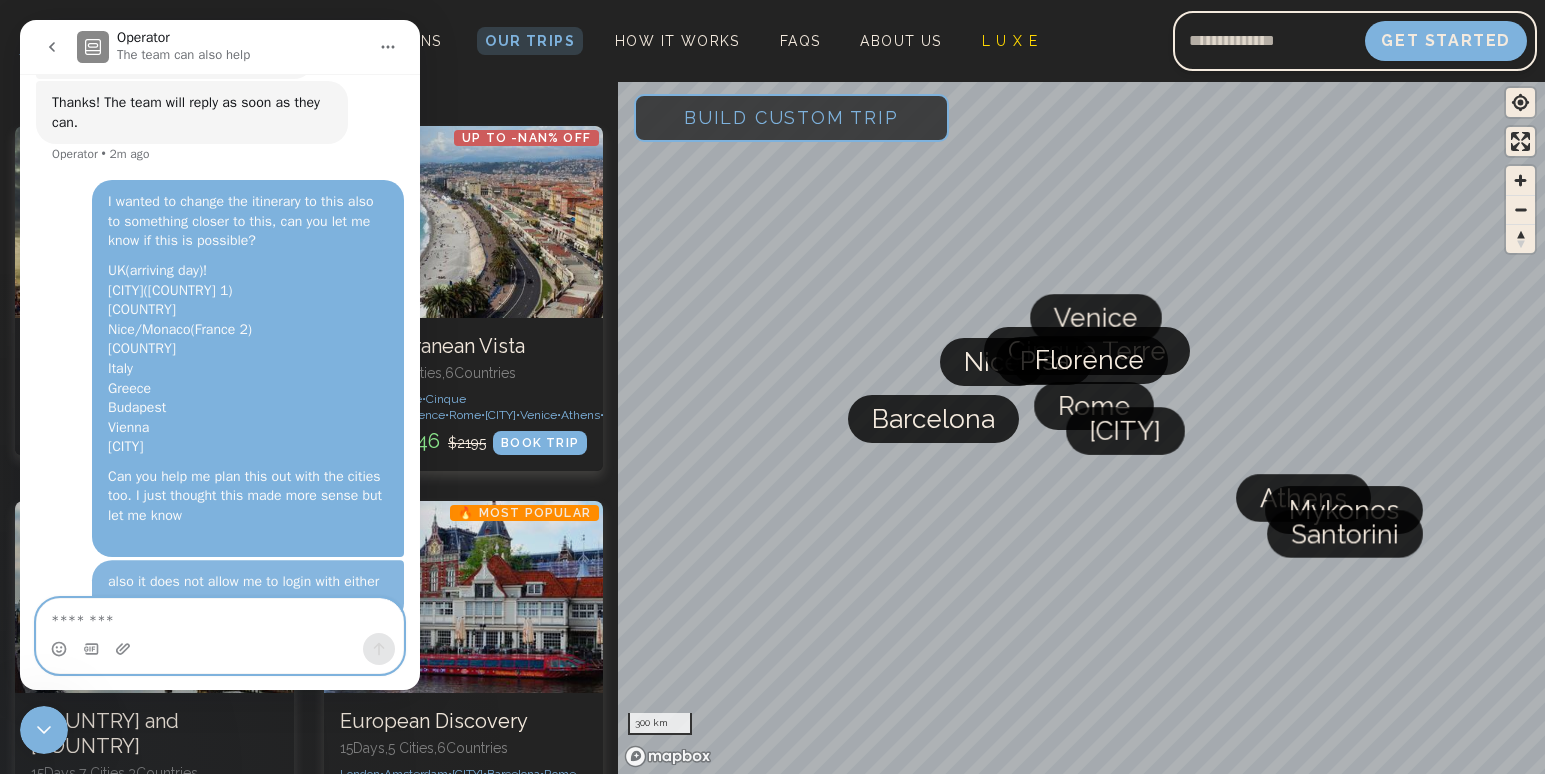 scroll, scrollTop: 610, scrollLeft: 0, axis: vertical 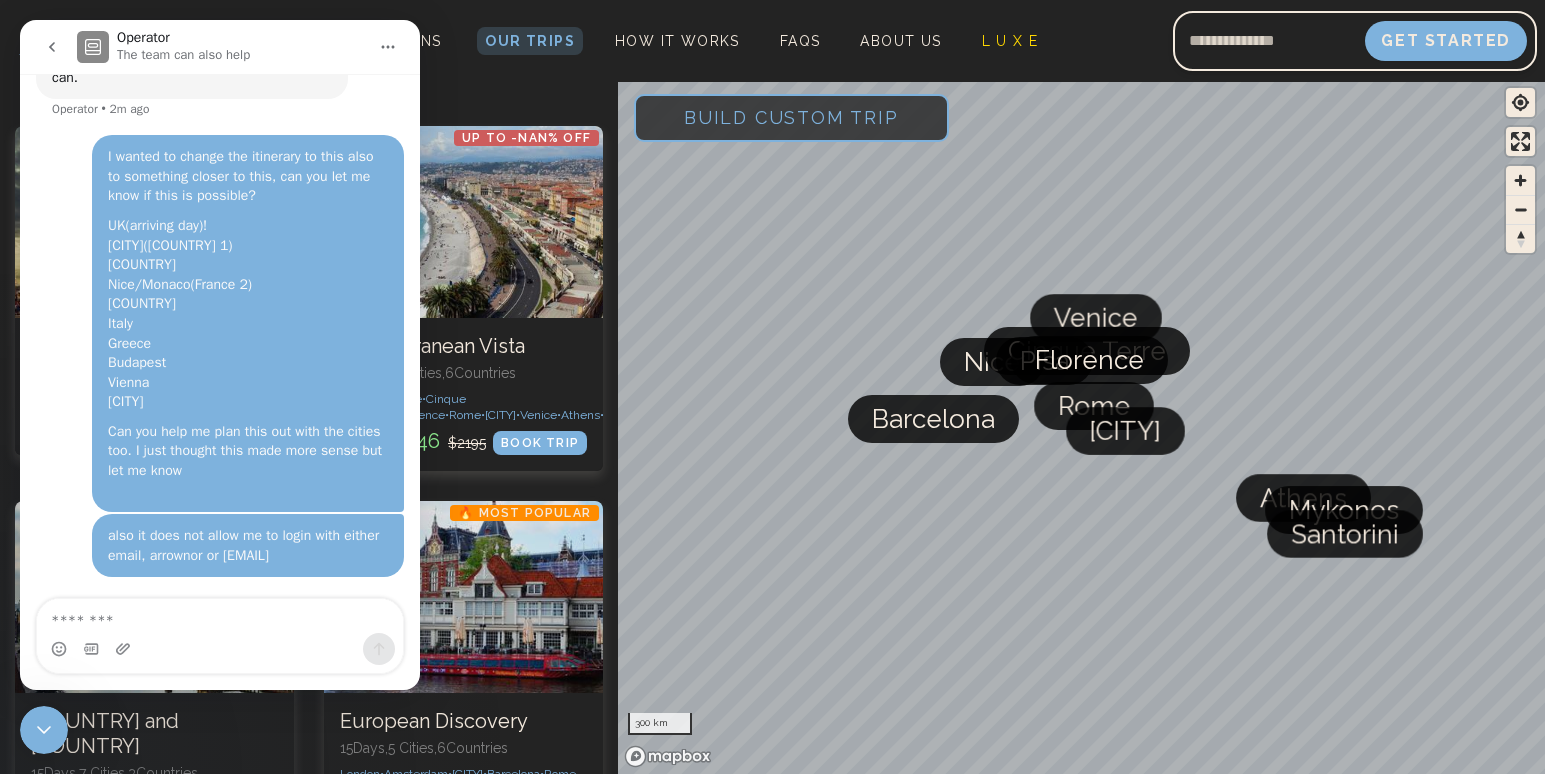 click 